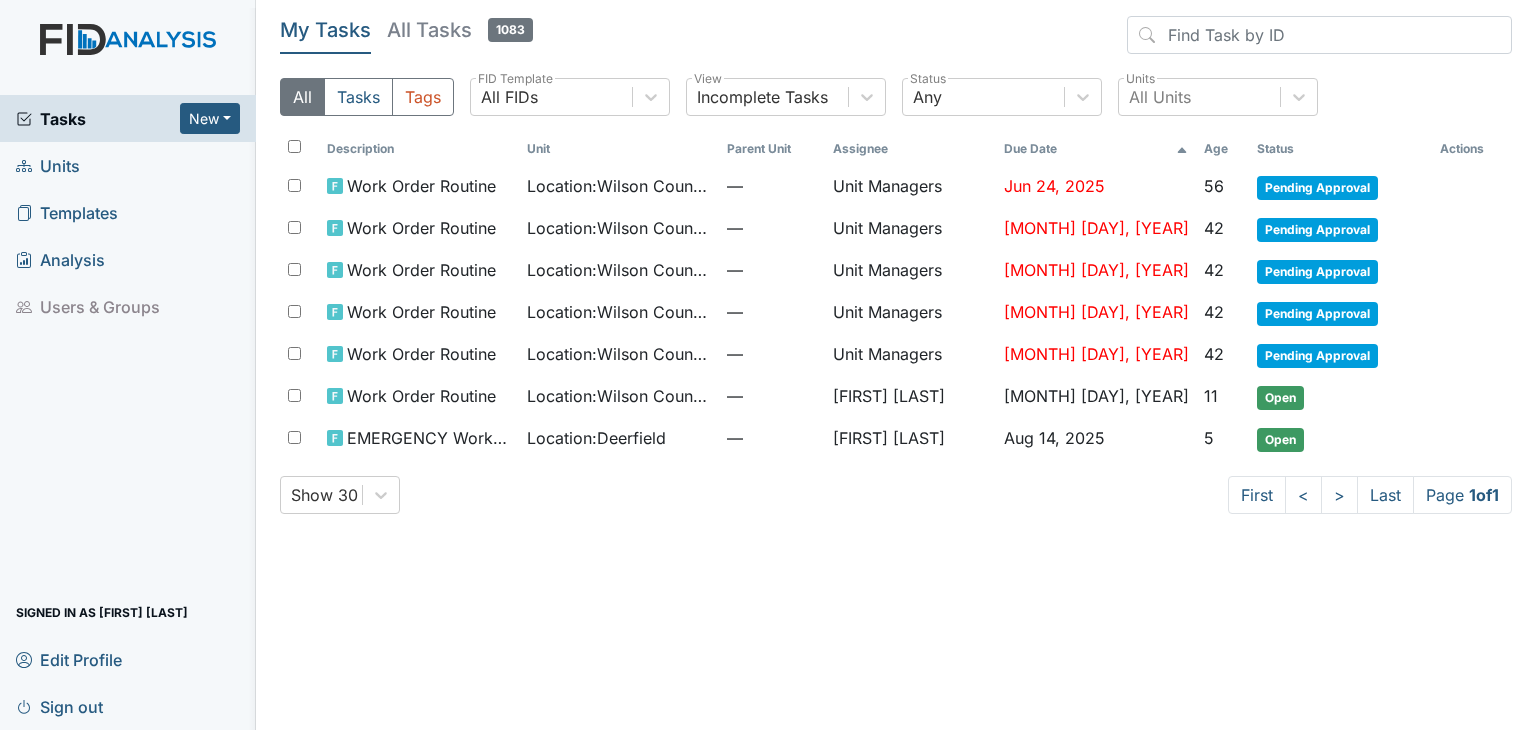 scroll, scrollTop: 0, scrollLeft: 0, axis: both 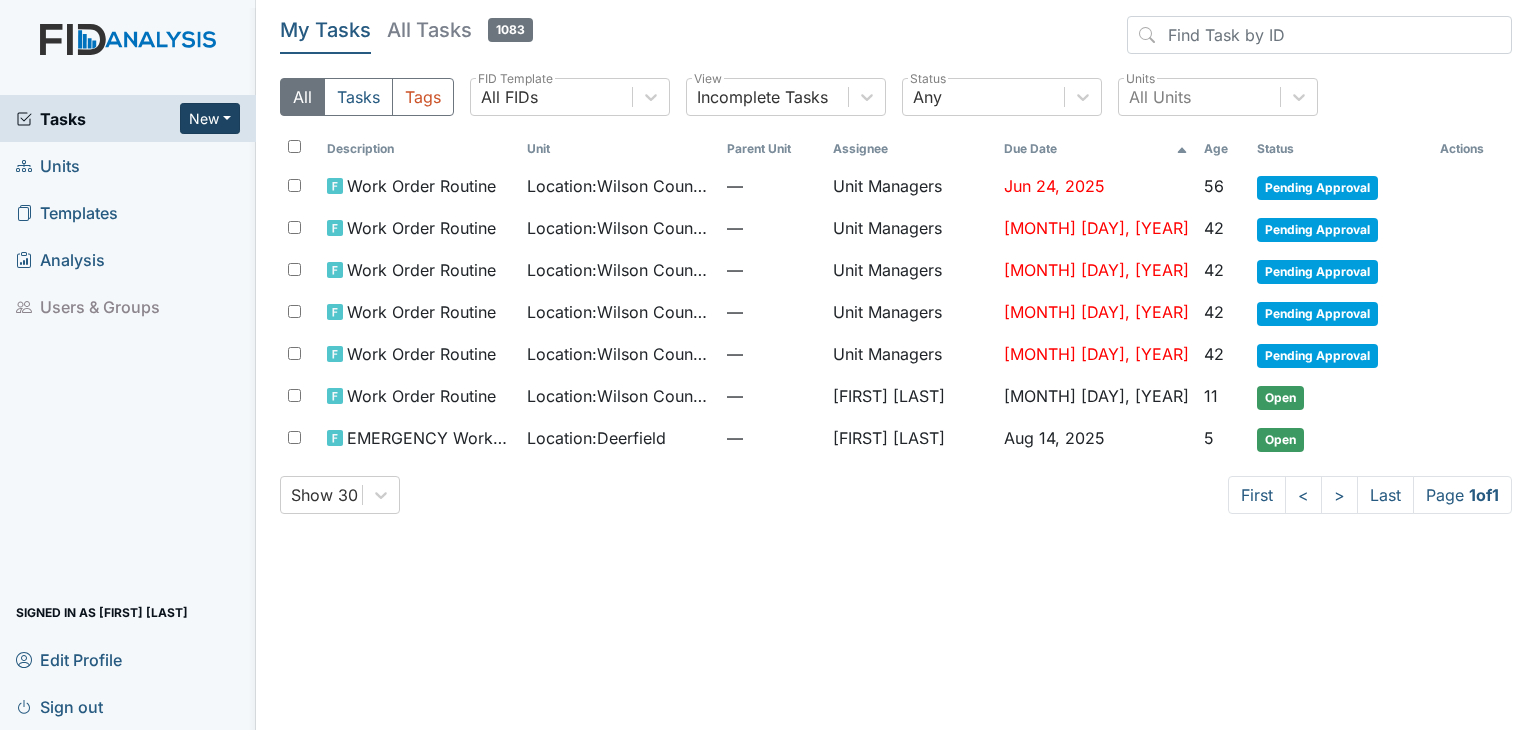 click on "New" at bounding box center (210, 118) 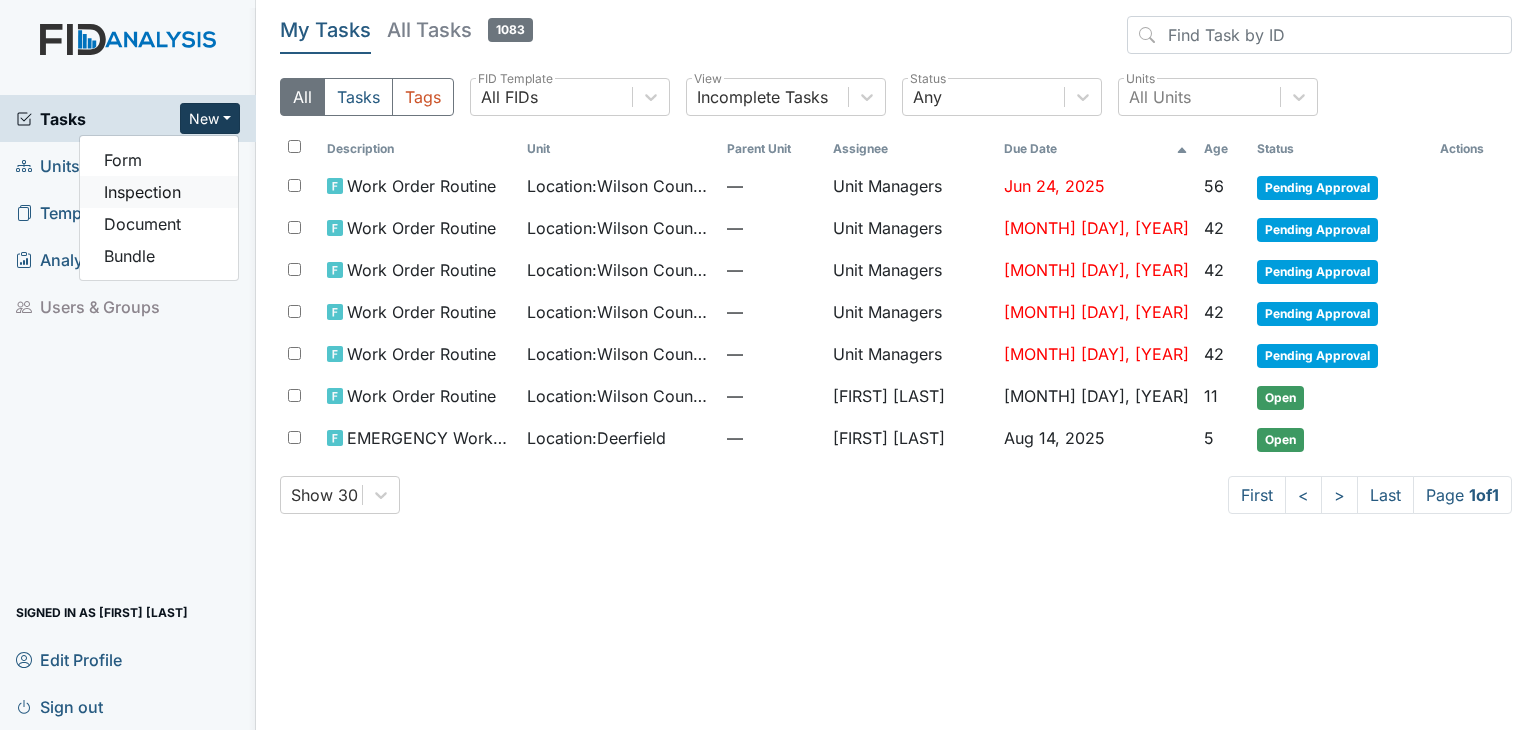 click on "Inspection" at bounding box center (159, 192) 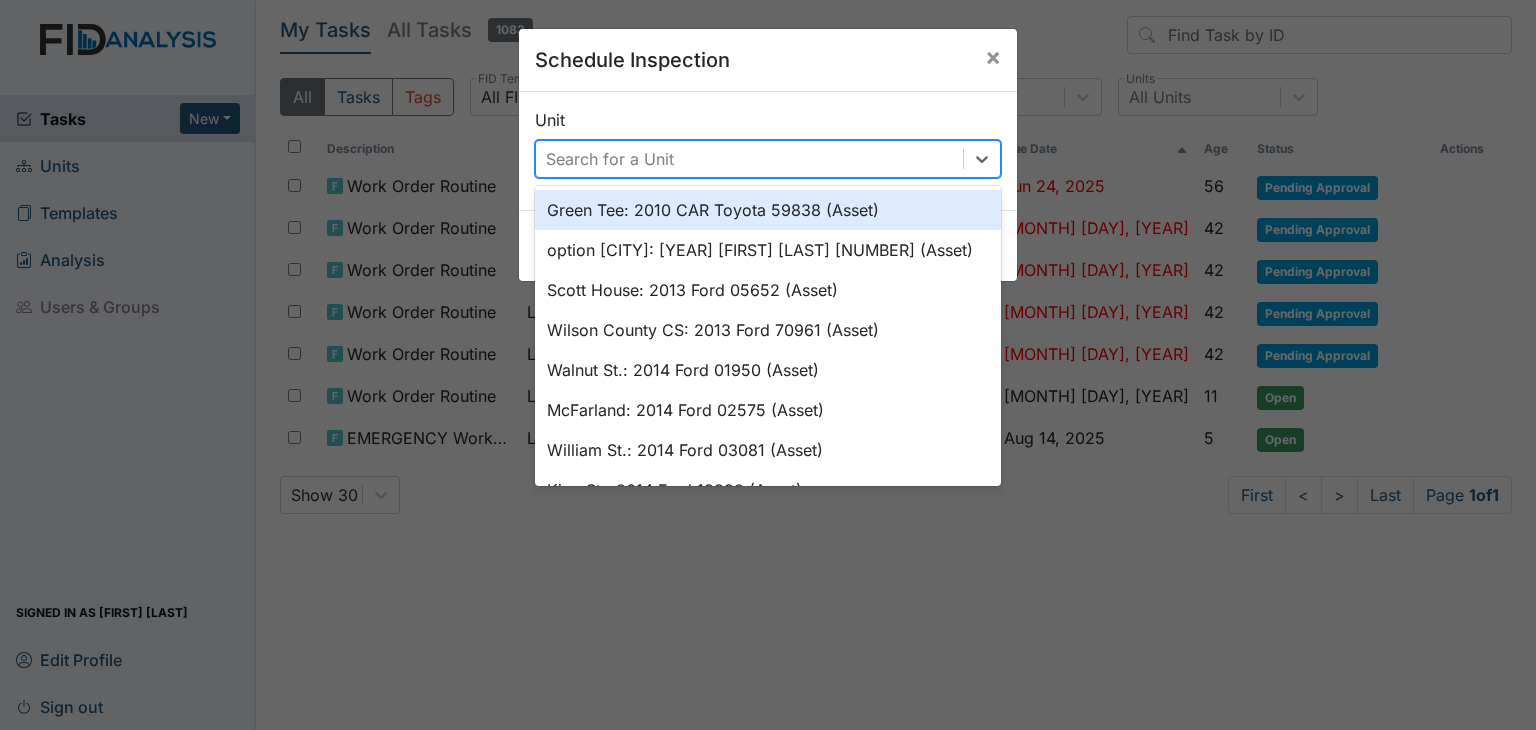 click on "Search for a Unit" at bounding box center (610, 159) 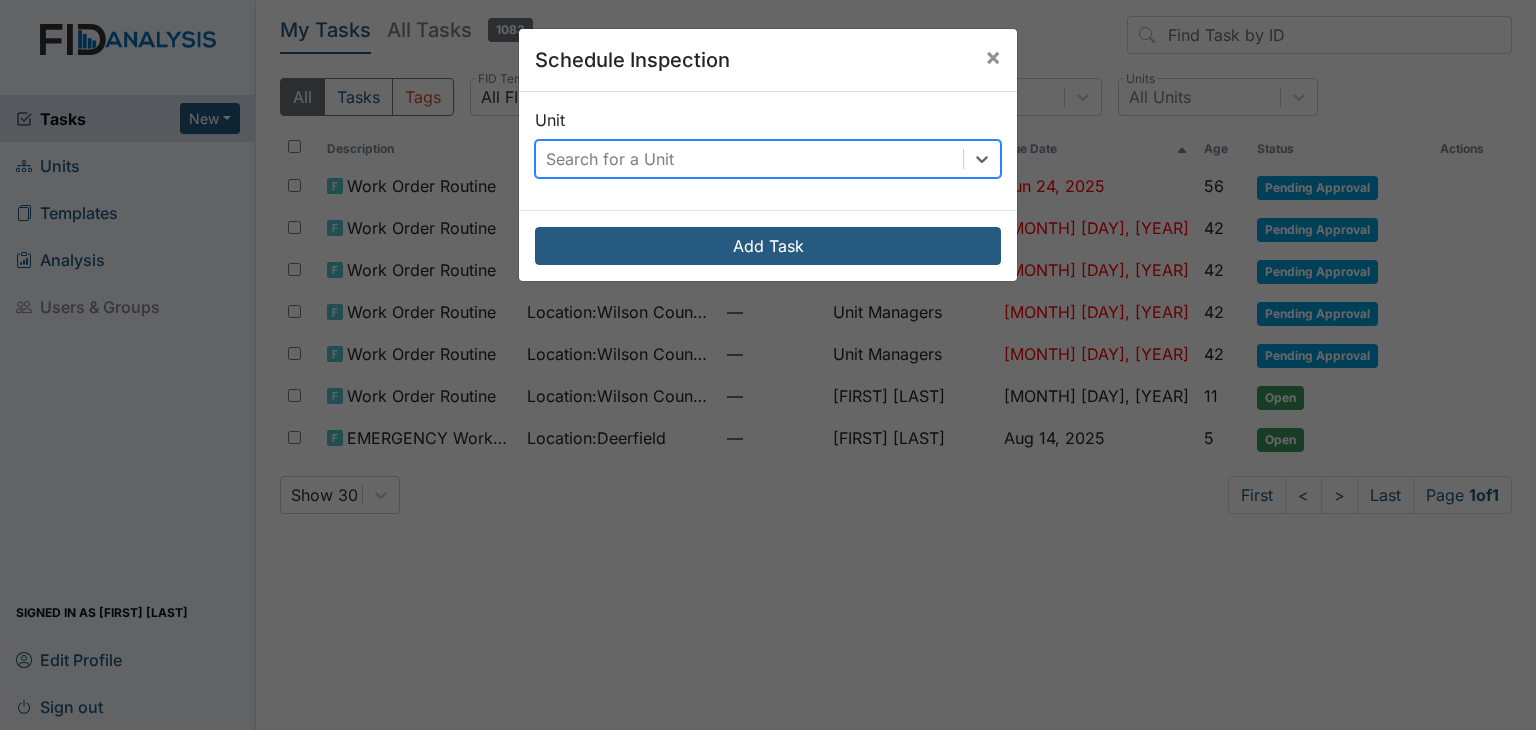 click on "Search for a Unit" at bounding box center [610, 159] 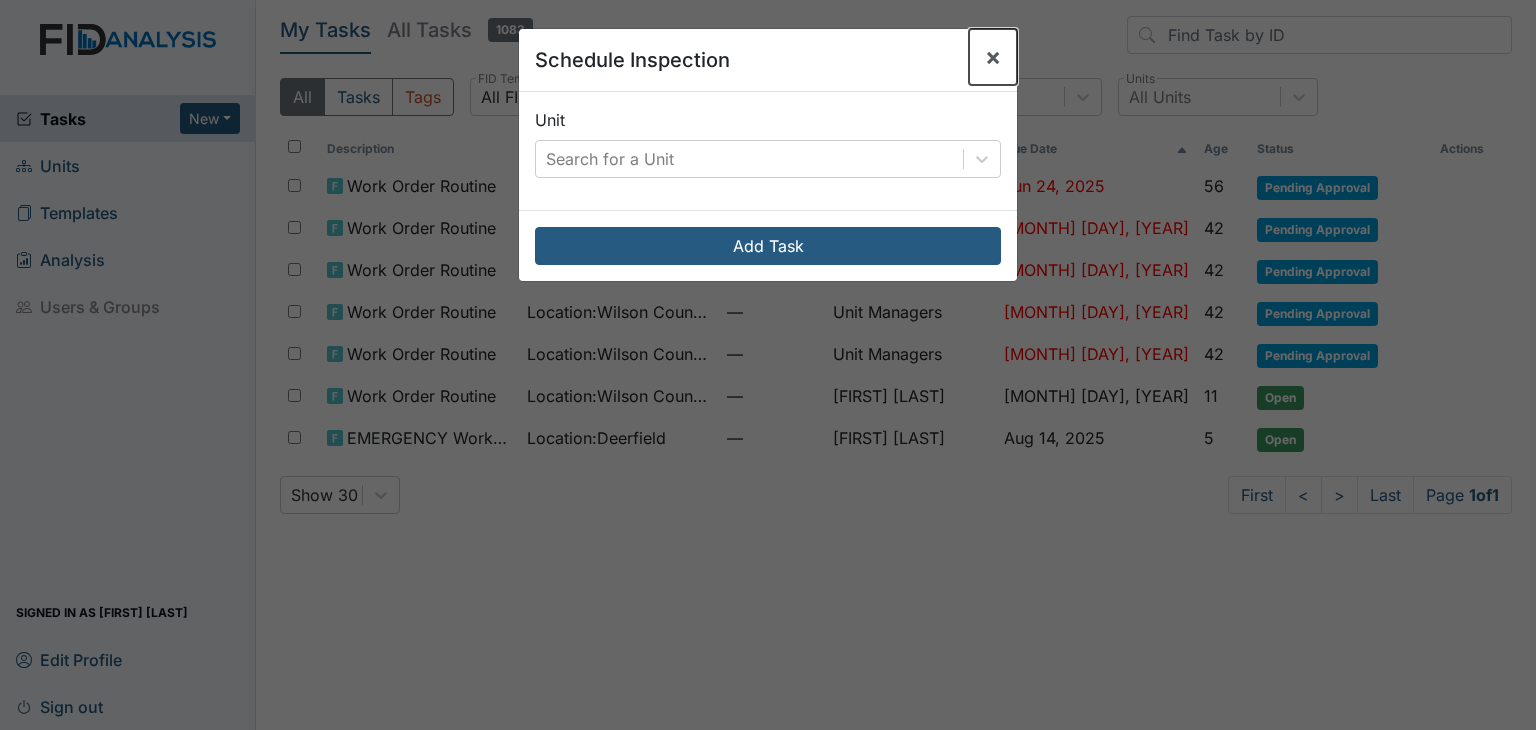 click on "×" at bounding box center [993, 56] 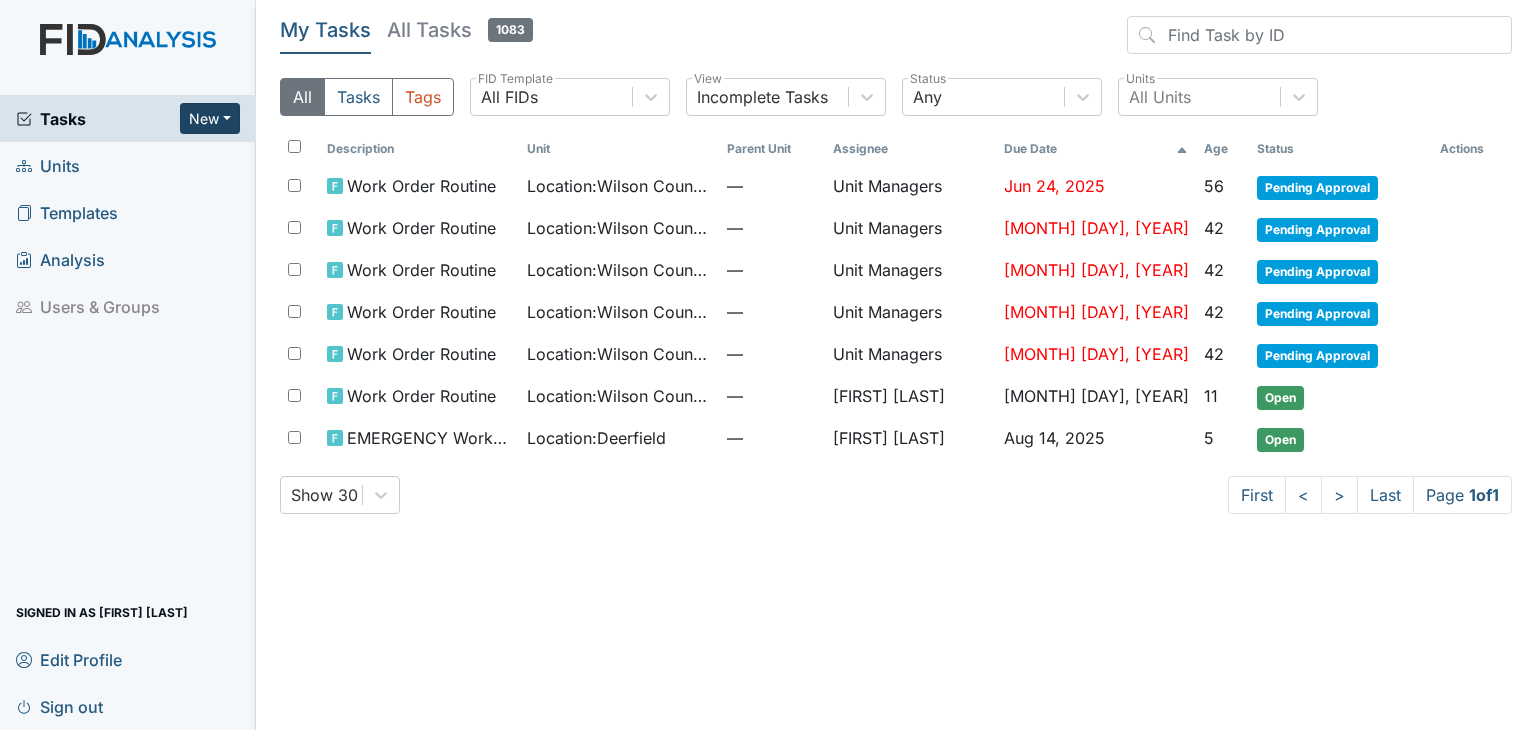 click on "New" at bounding box center [210, 118] 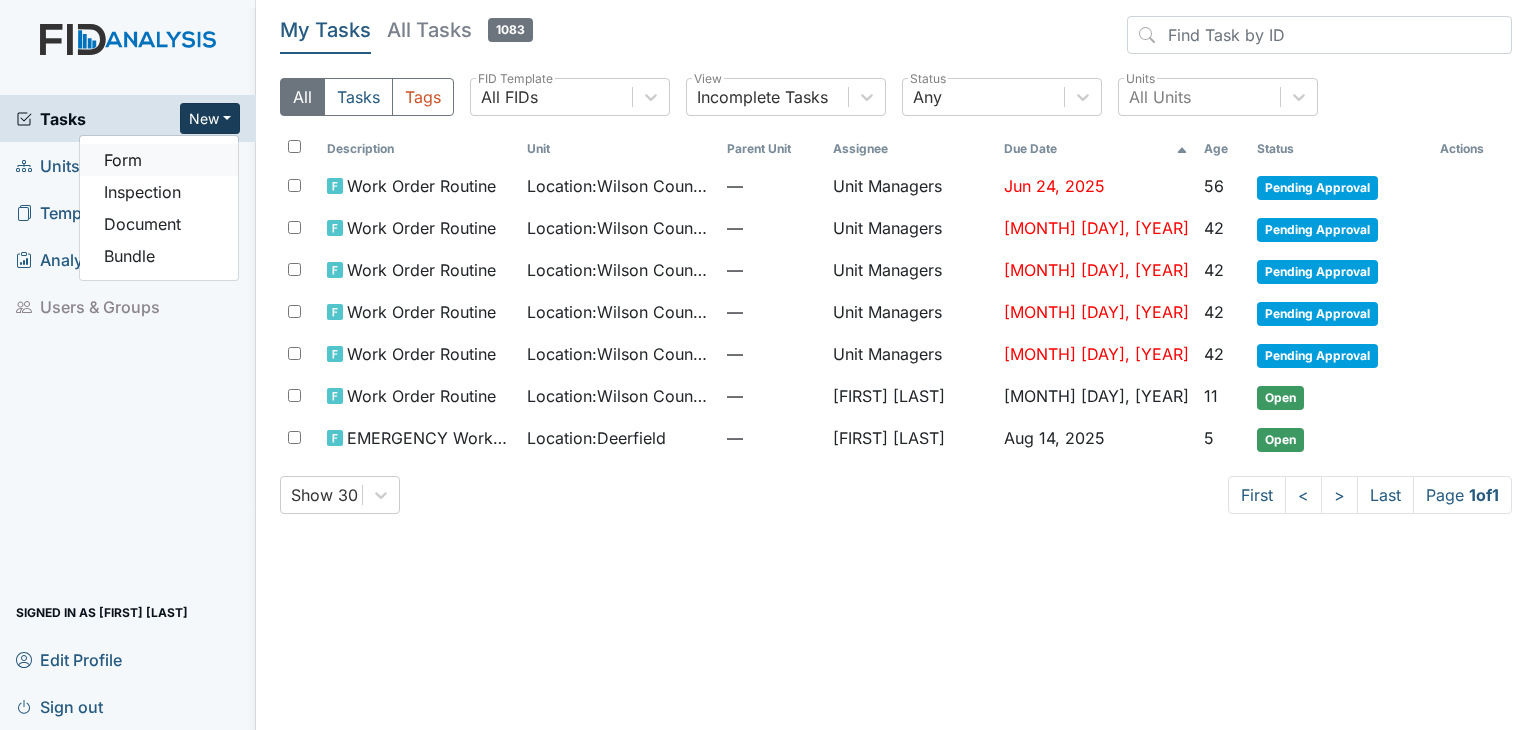 click on "Form" at bounding box center (159, 160) 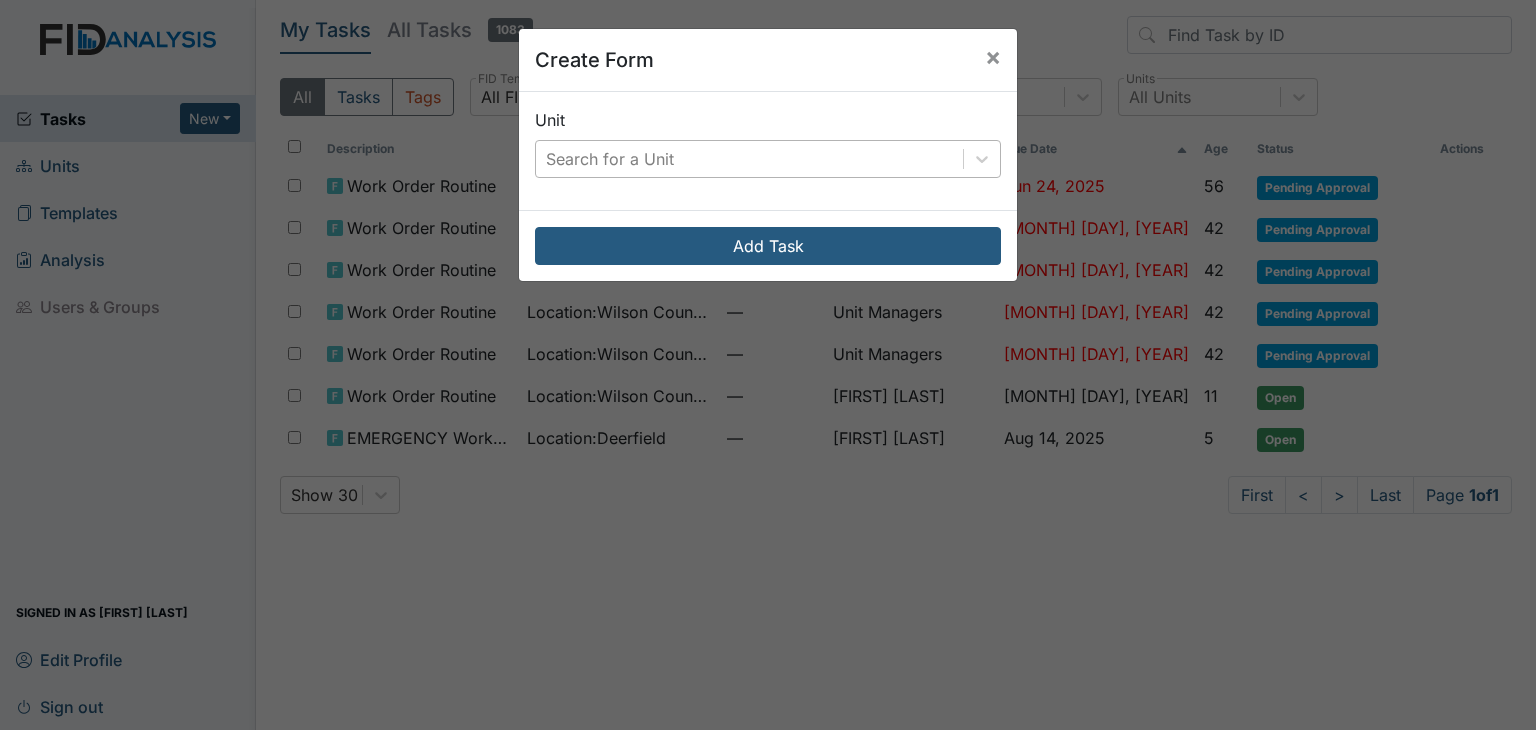 click on "Search for a Unit" at bounding box center [749, 159] 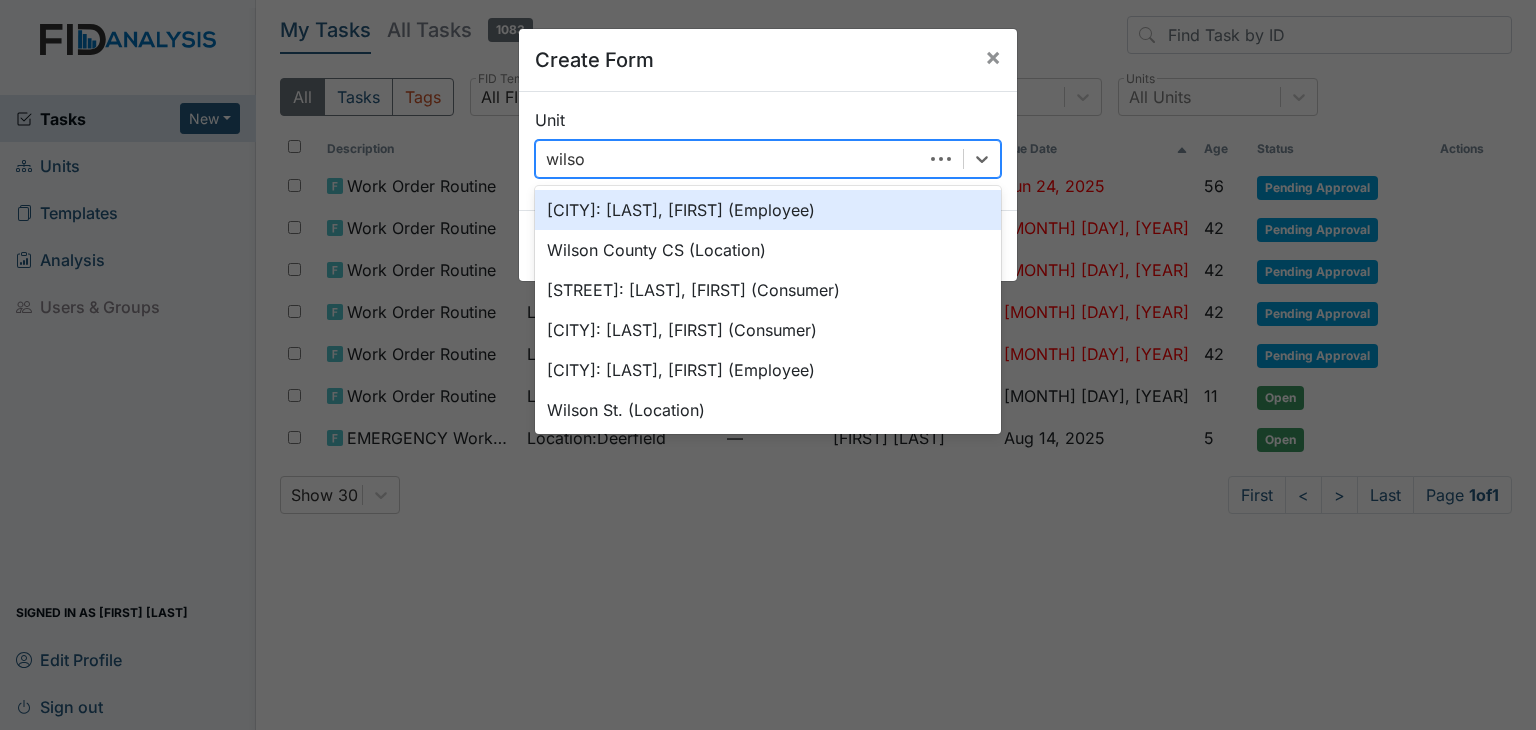 type on "wilson" 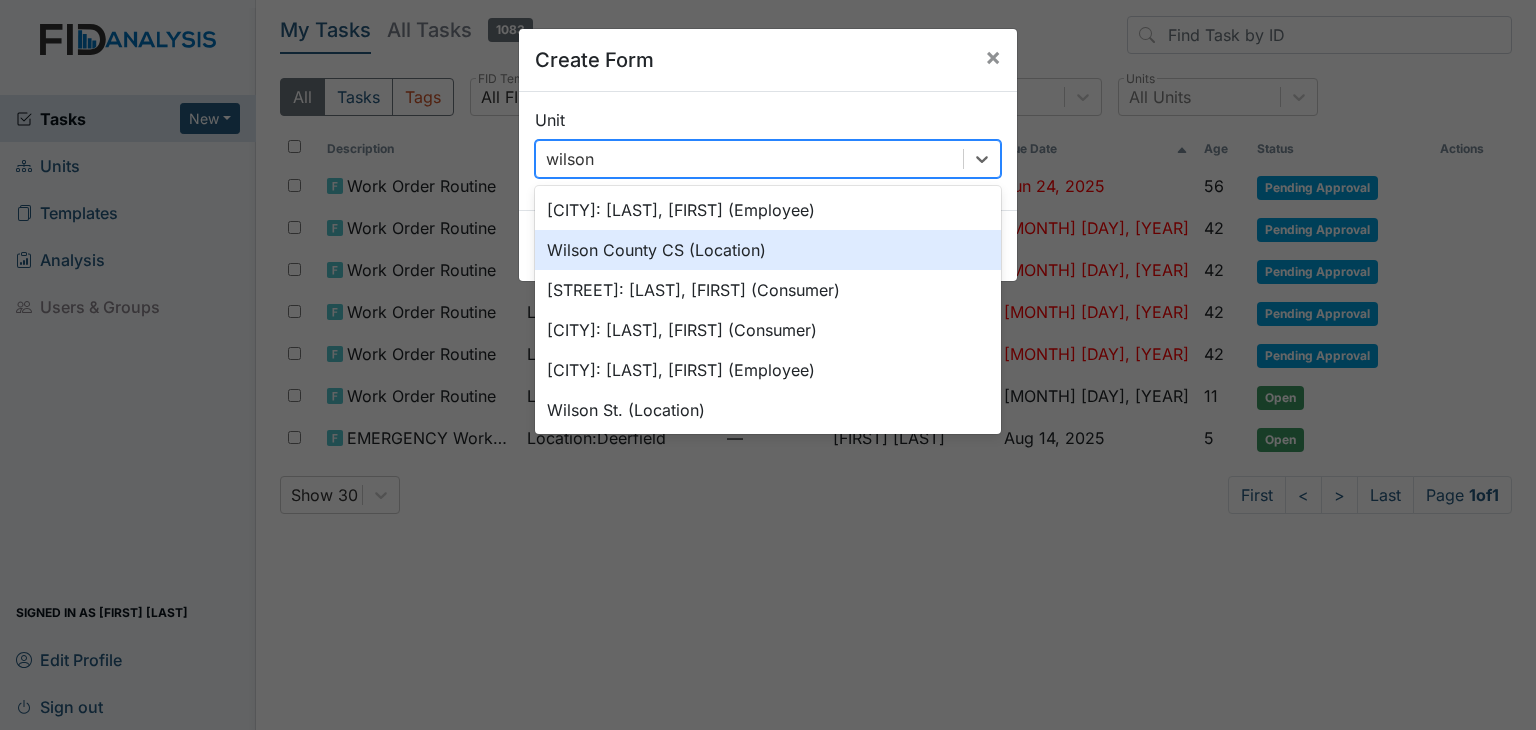 click on "Wilson County CS (Location)" at bounding box center (768, 250) 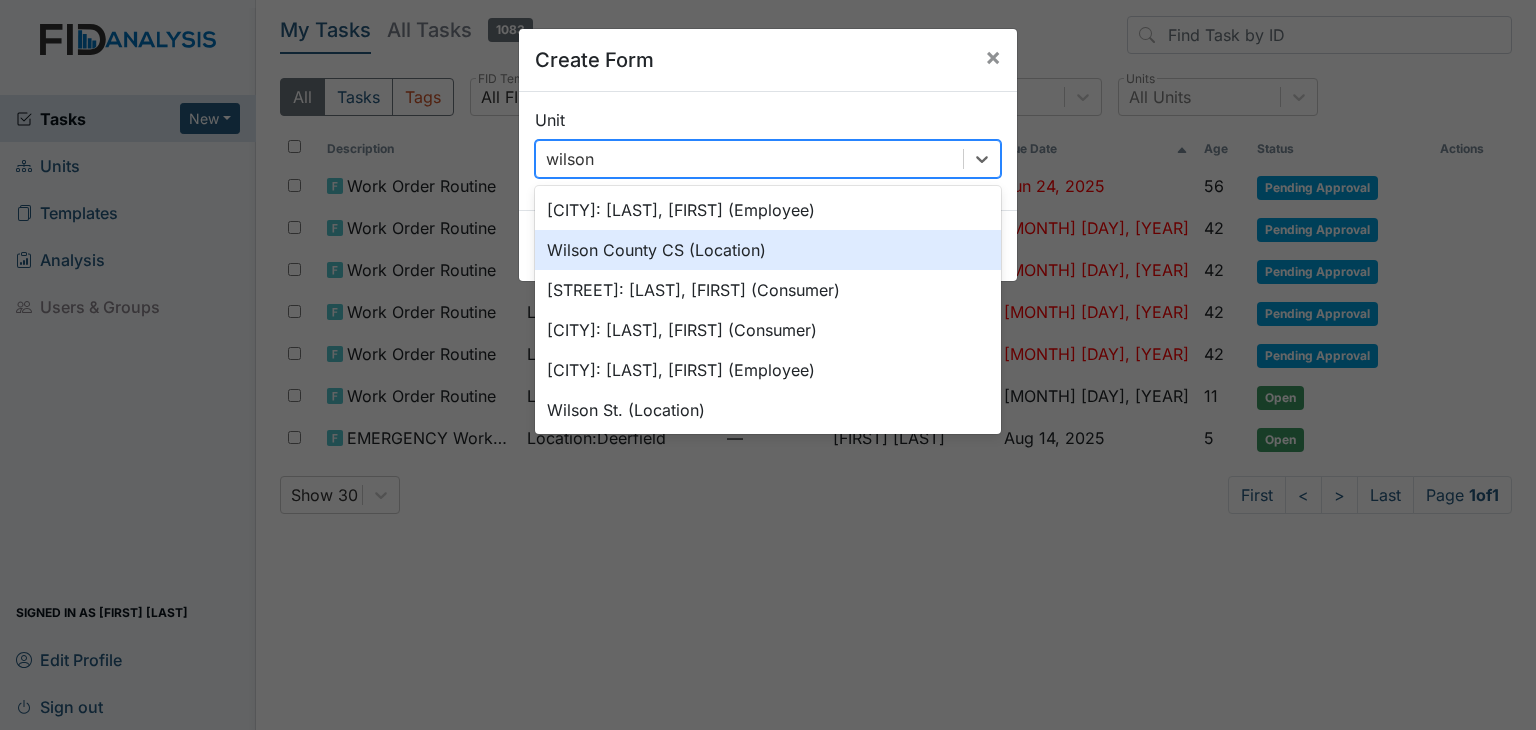 type 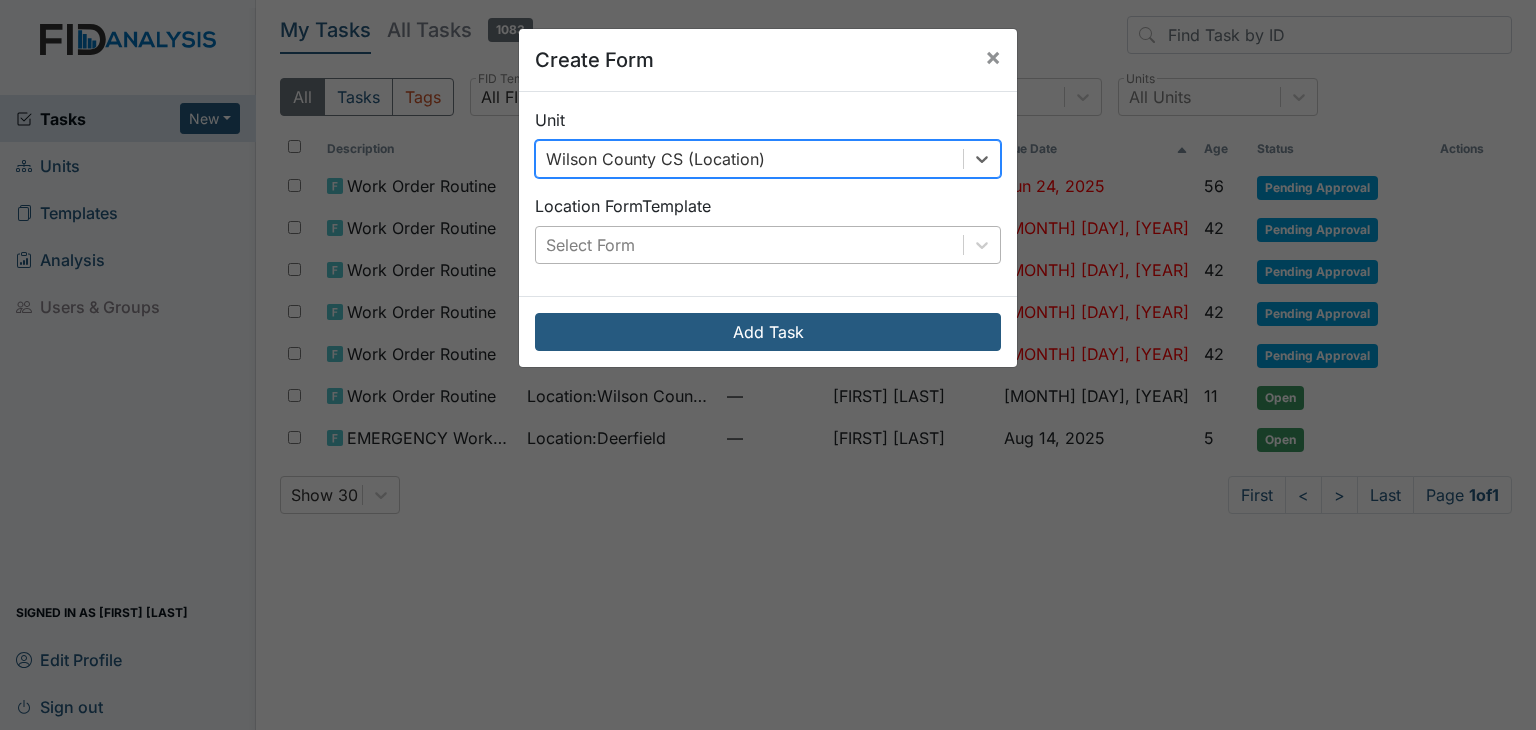 click on "Select Form" at bounding box center (749, 245) 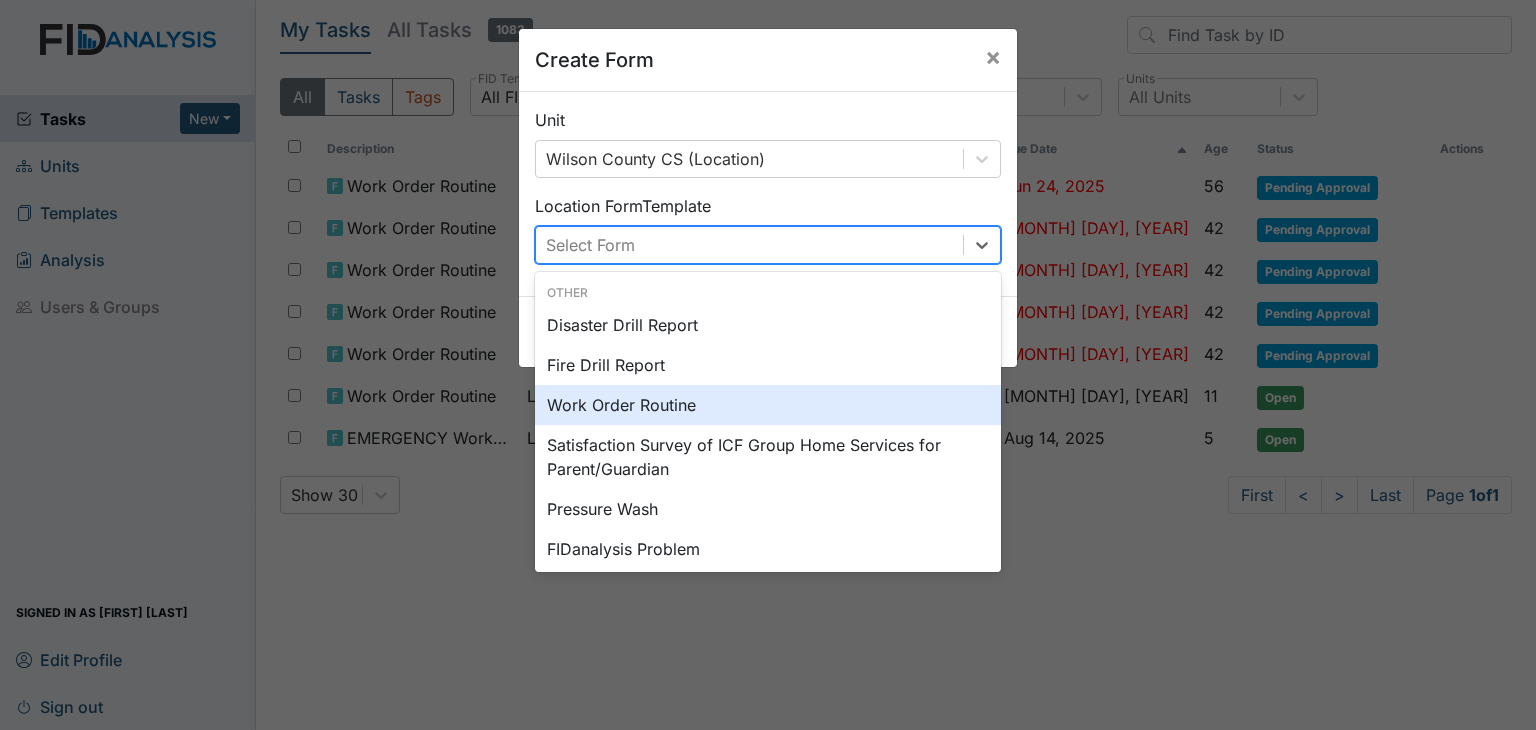 click on "Work Order Routine" at bounding box center [768, 405] 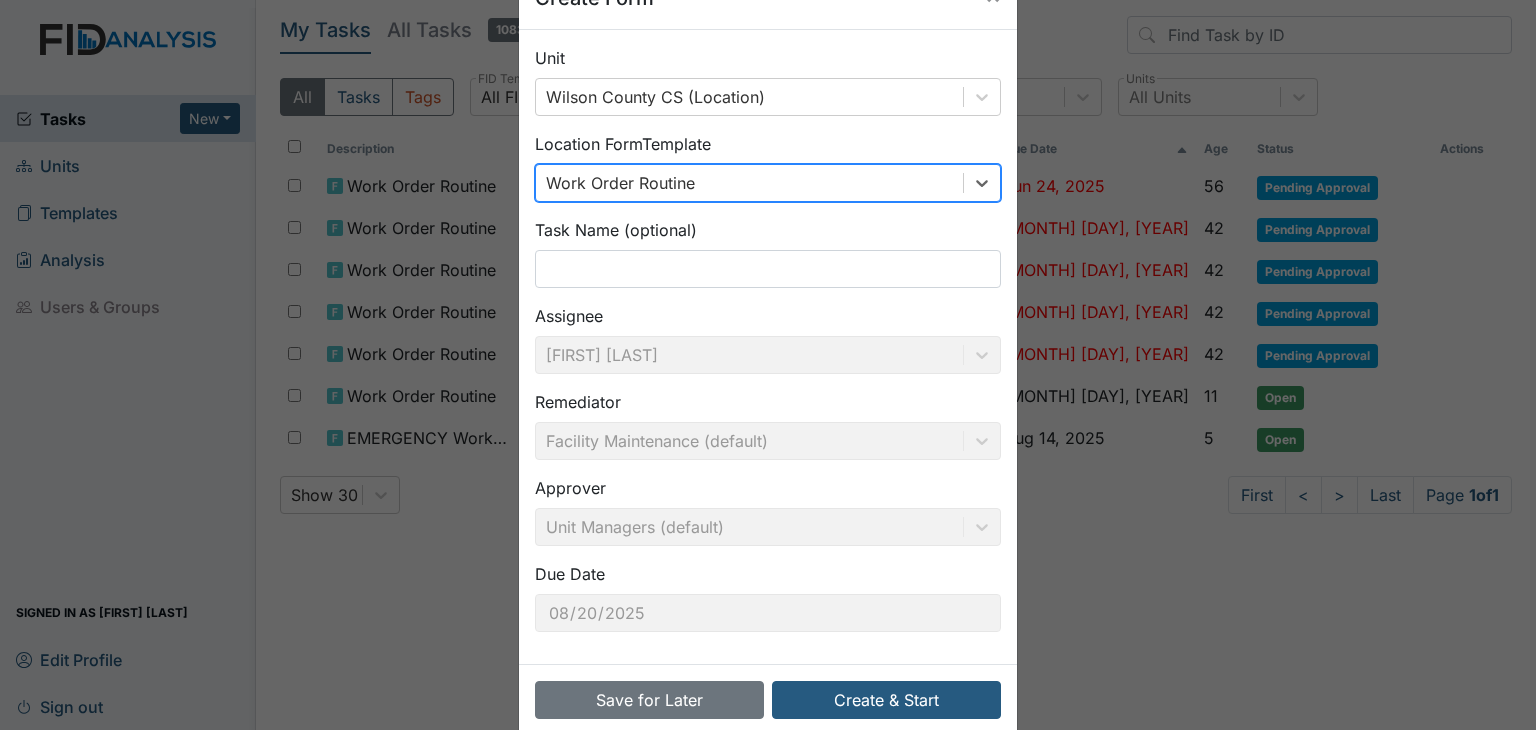 scroll, scrollTop: 95, scrollLeft: 0, axis: vertical 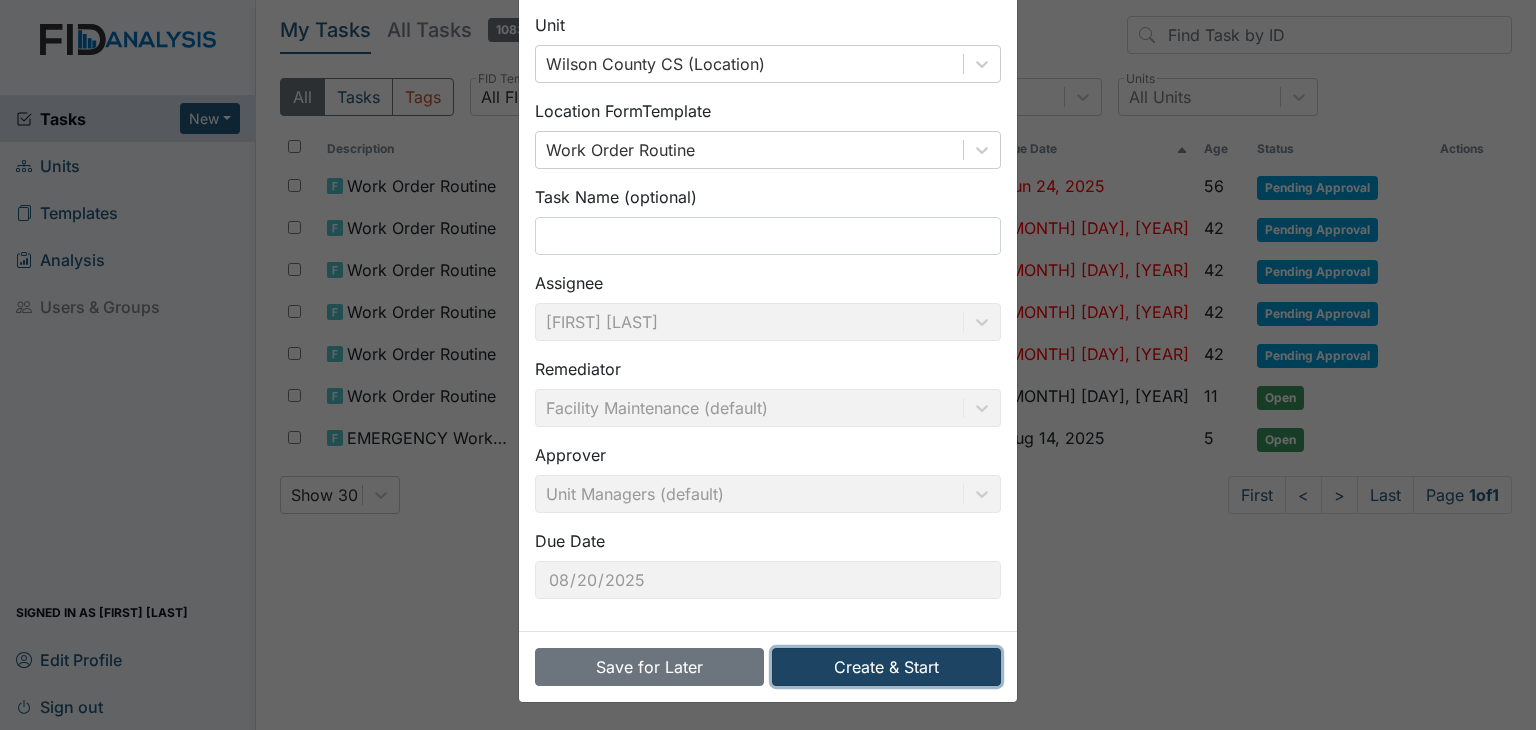 click on "Create & Start" at bounding box center (886, 667) 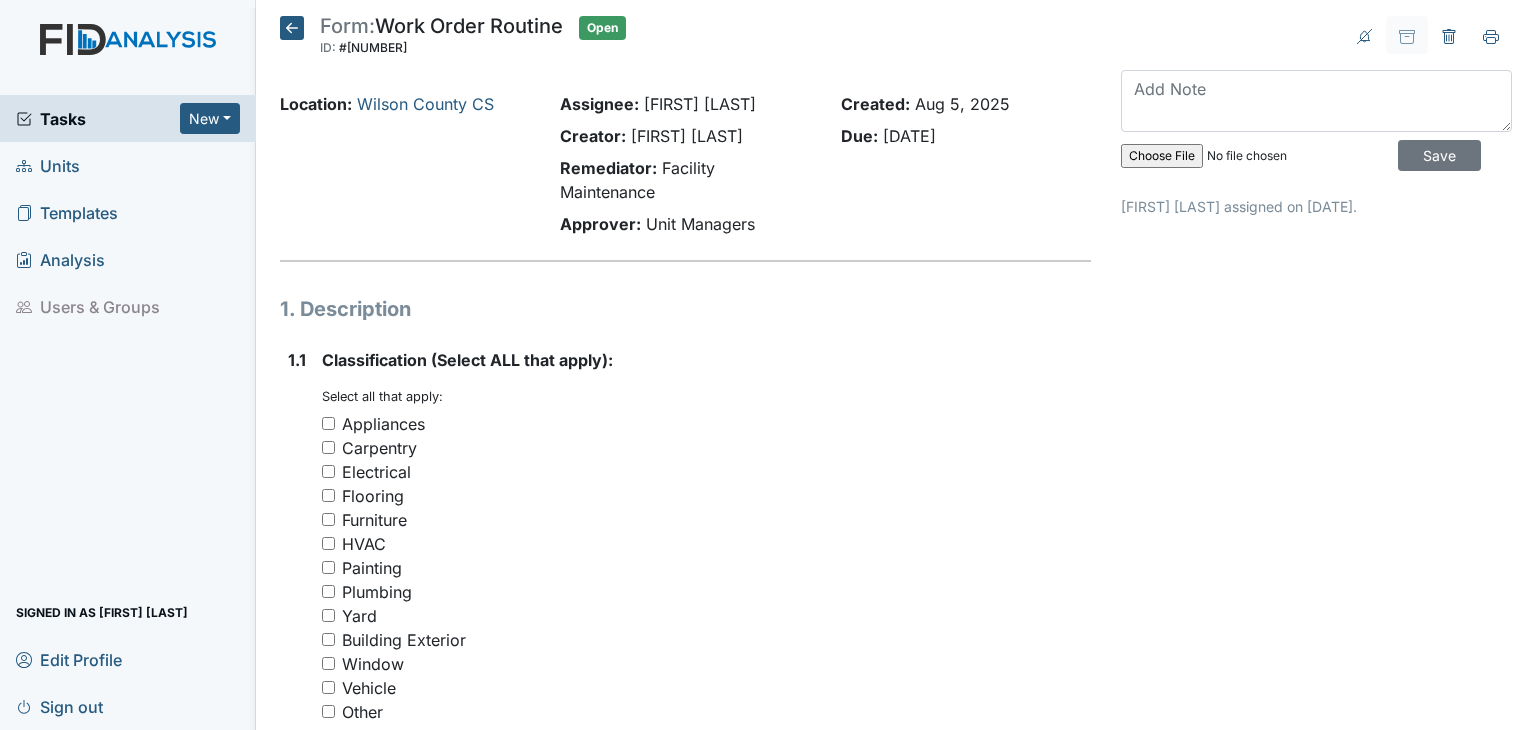 scroll, scrollTop: 0, scrollLeft: 0, axis: both 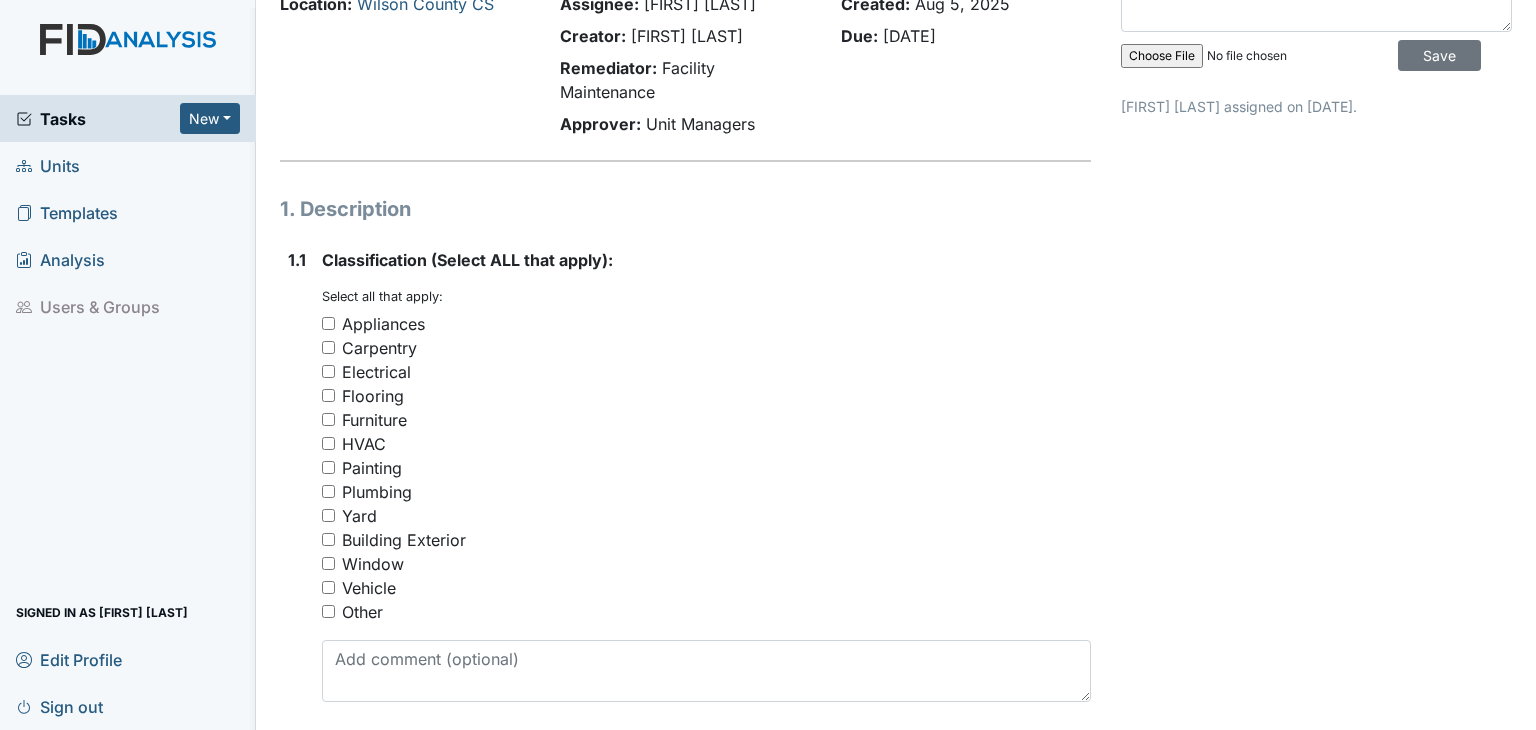click on "Building Exterior" at bounding box center (328, 539) 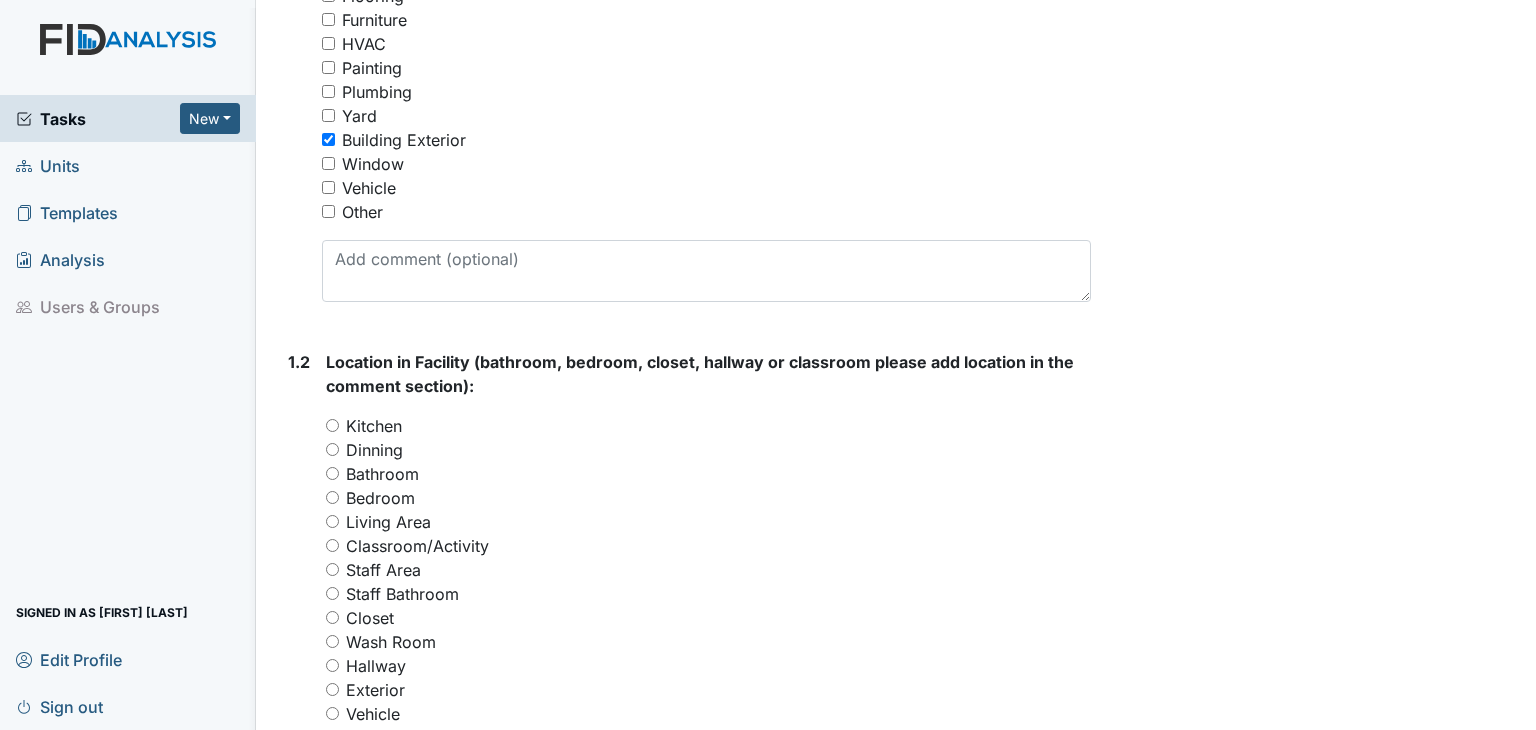 scroll, scrollTop: 600, scrollLeft: 0, axis: vertical 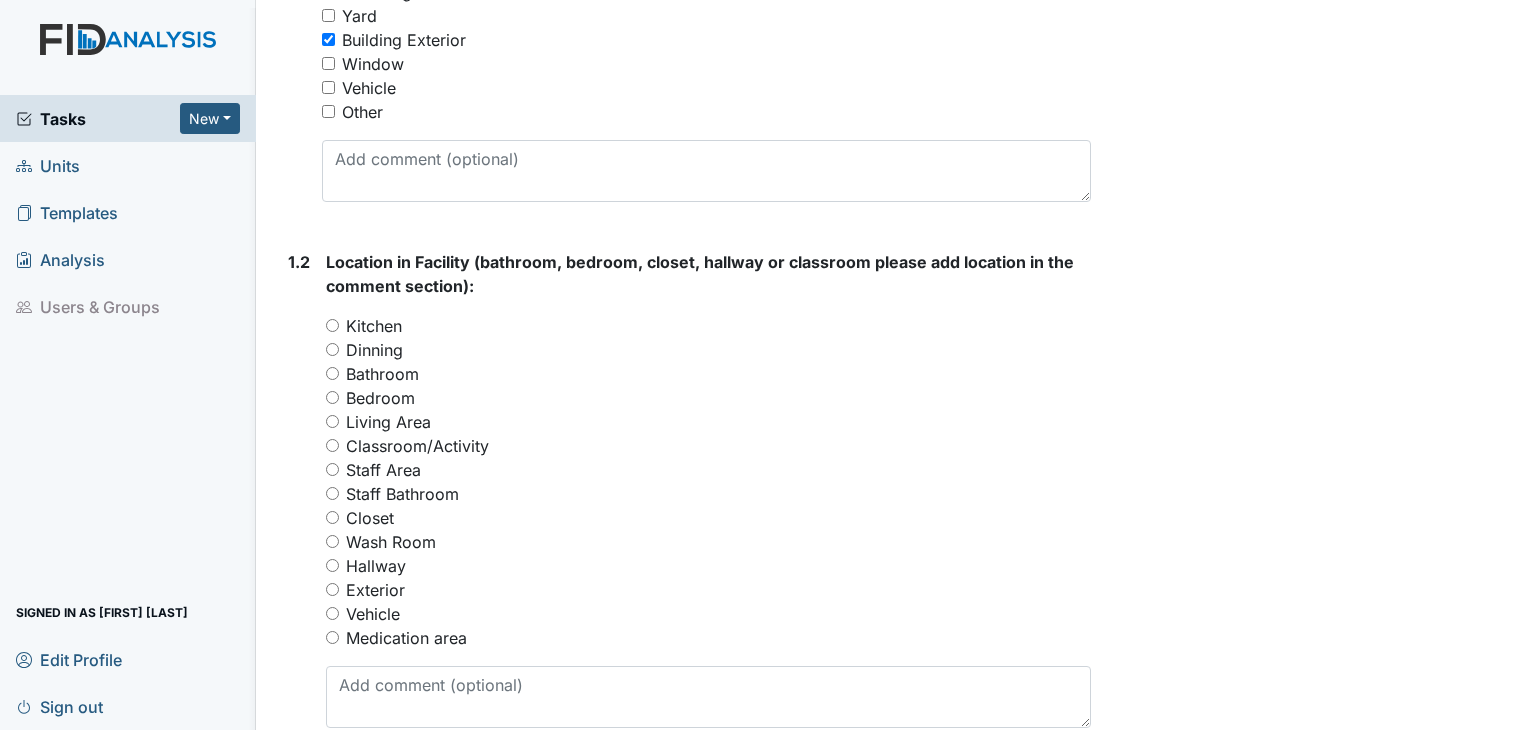 click on "Exterior" at bounding box center [332, 589] 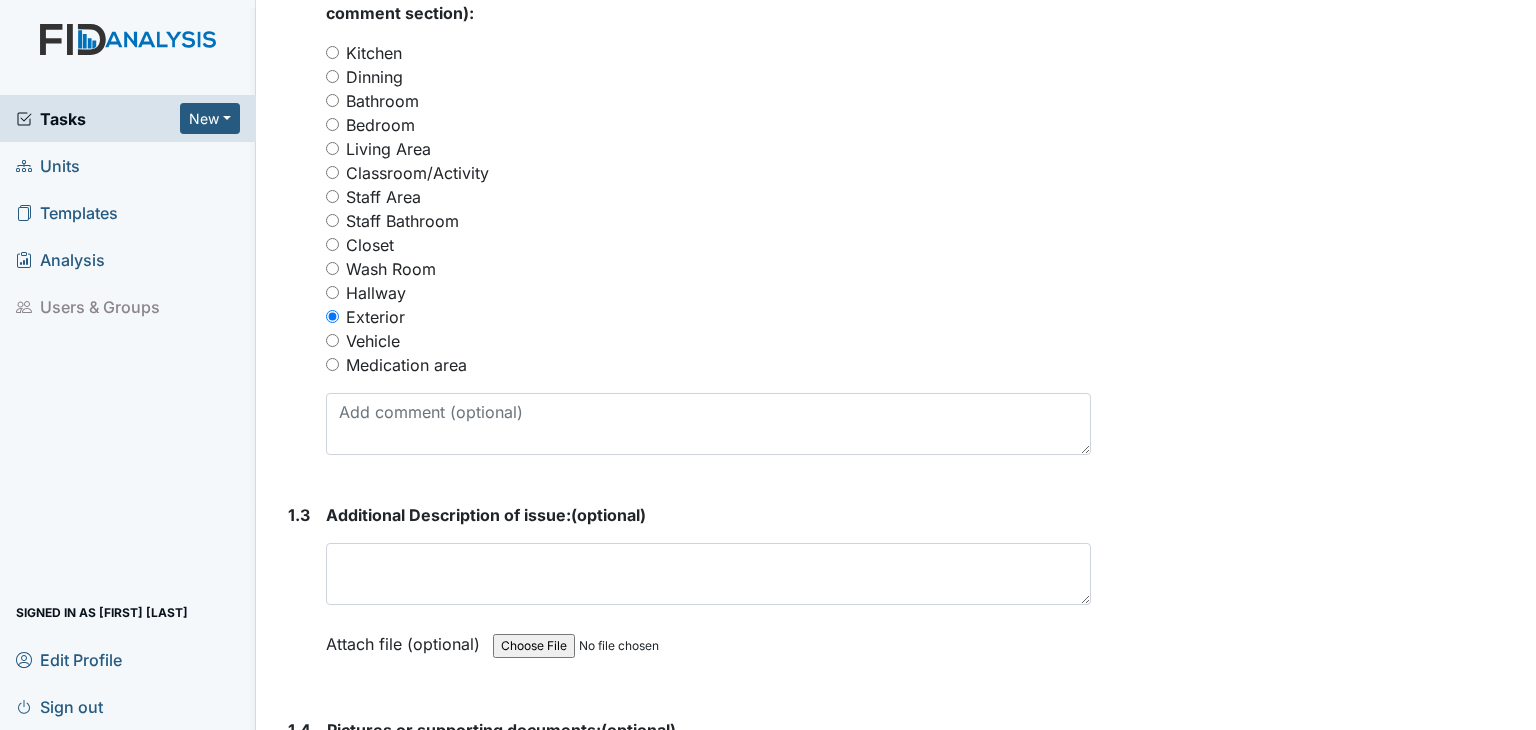 scroll, scrollTop: 900, scrollLeft: 0, axis: vertical 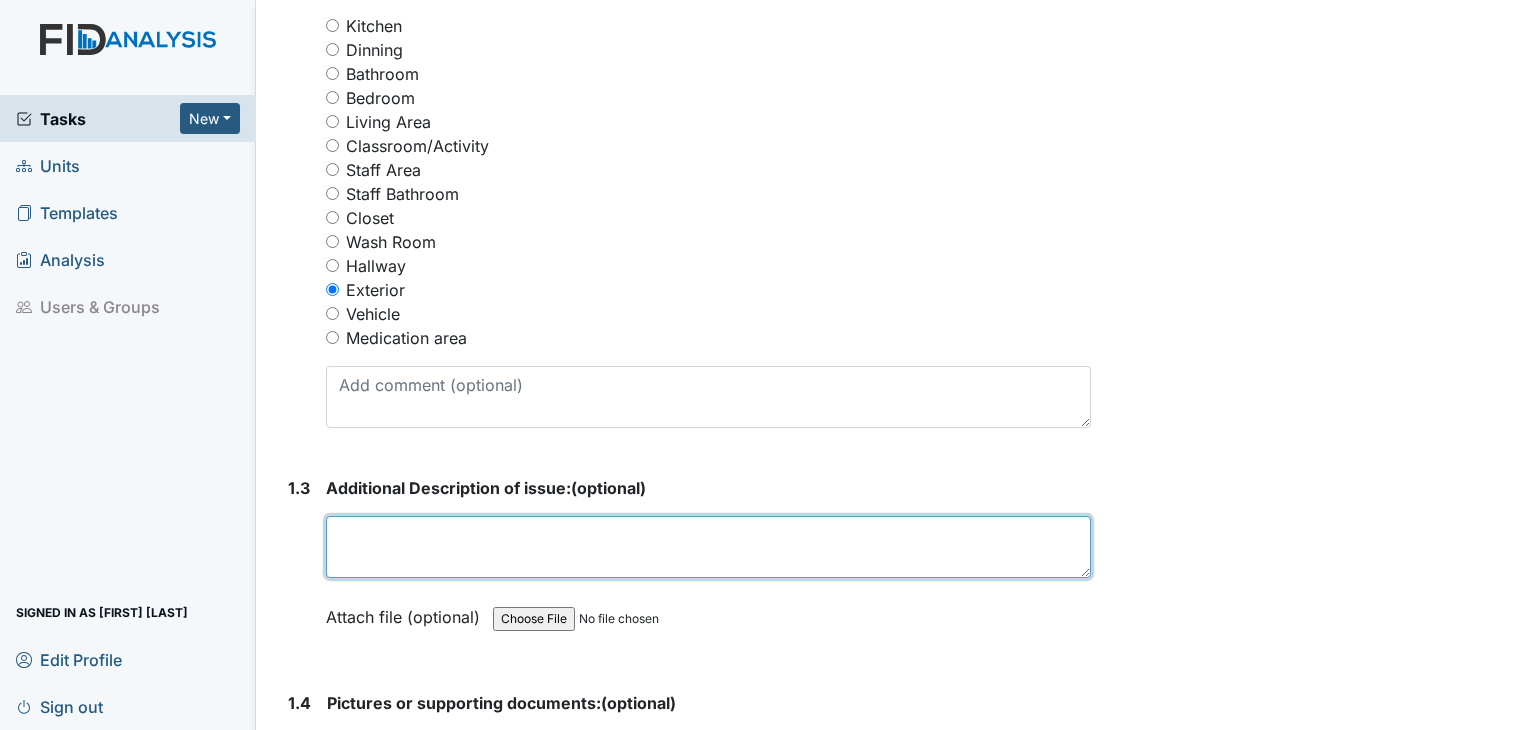 click at bounding box center [708, 547] 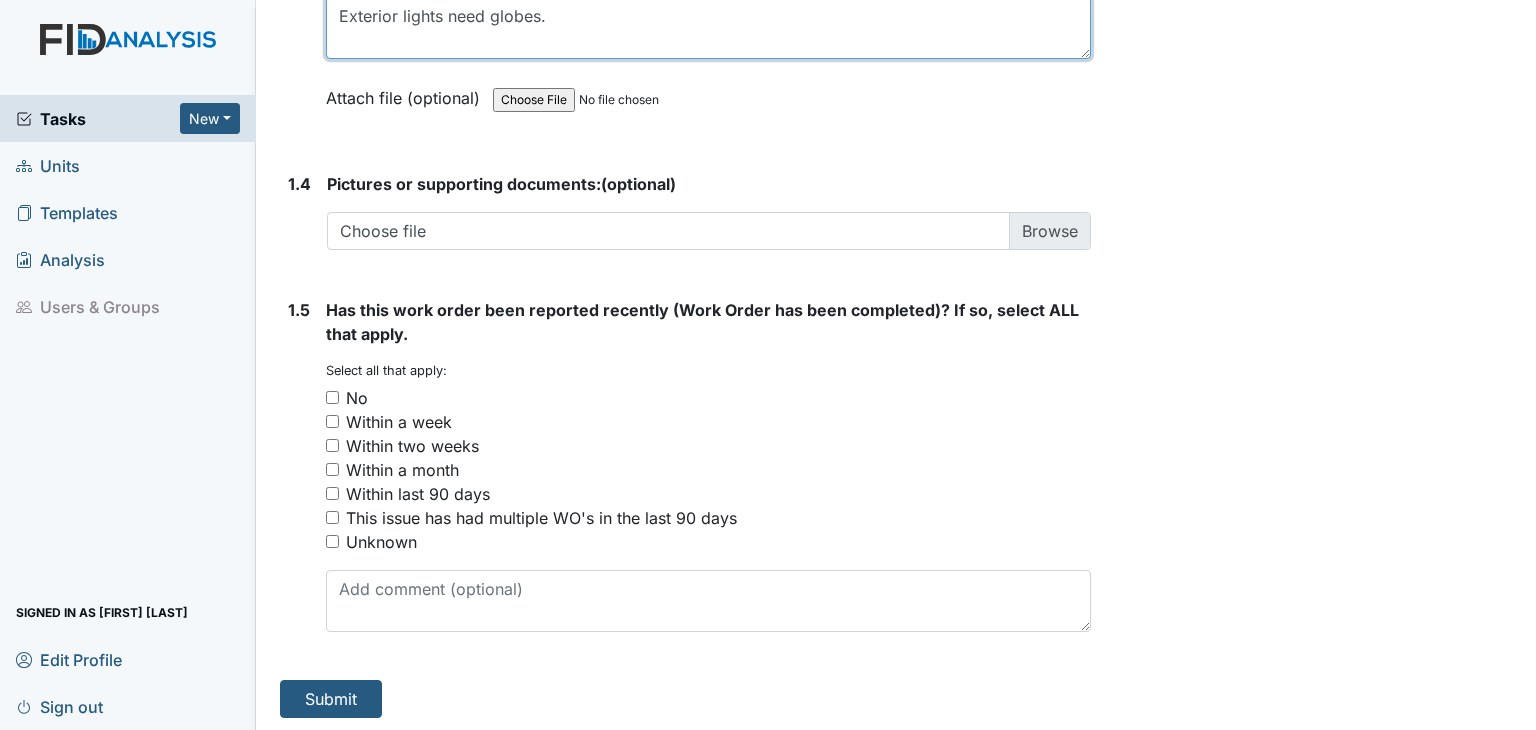 scroll, scrollTop: 1420, scrollLeft: 0, axis: vertical 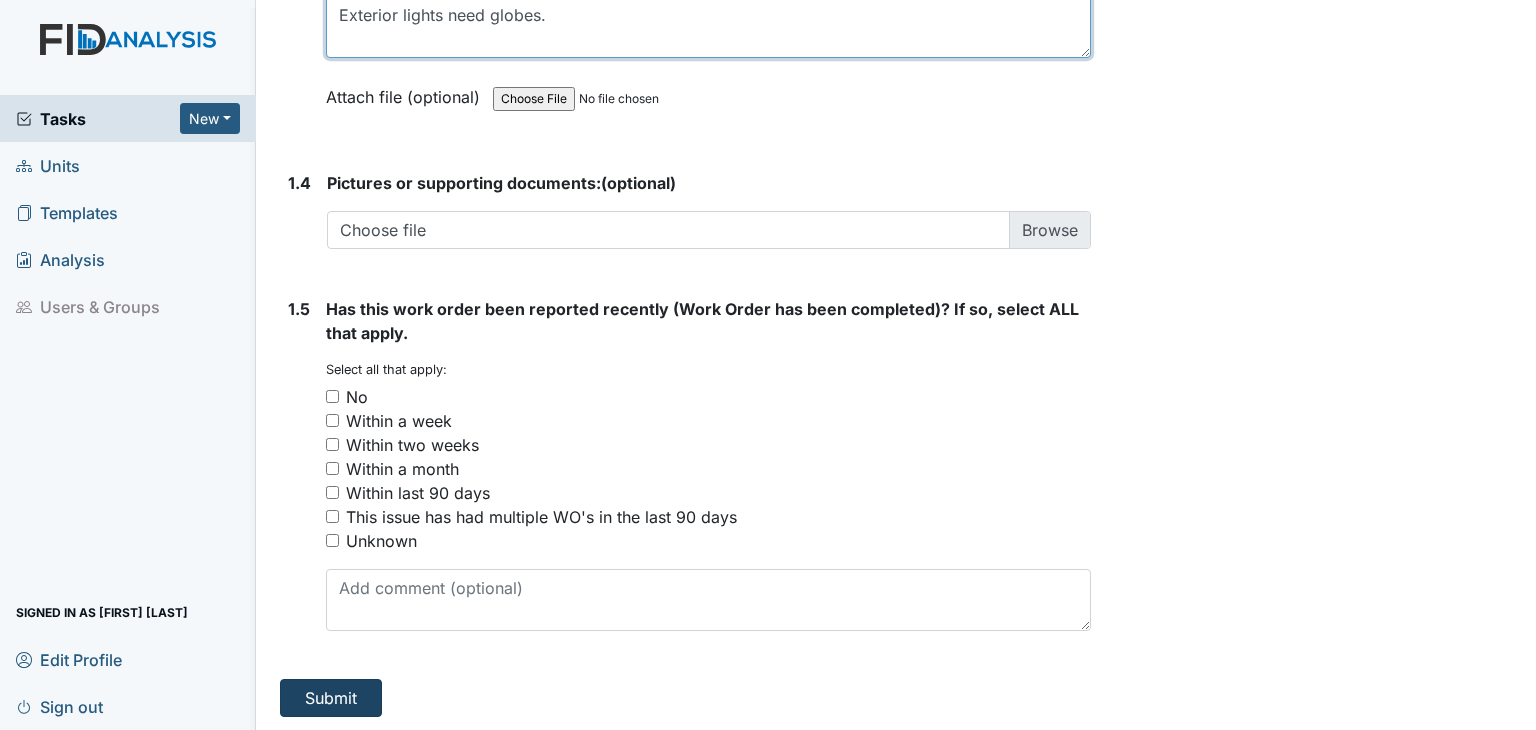 type on "Exterior lights need globes." 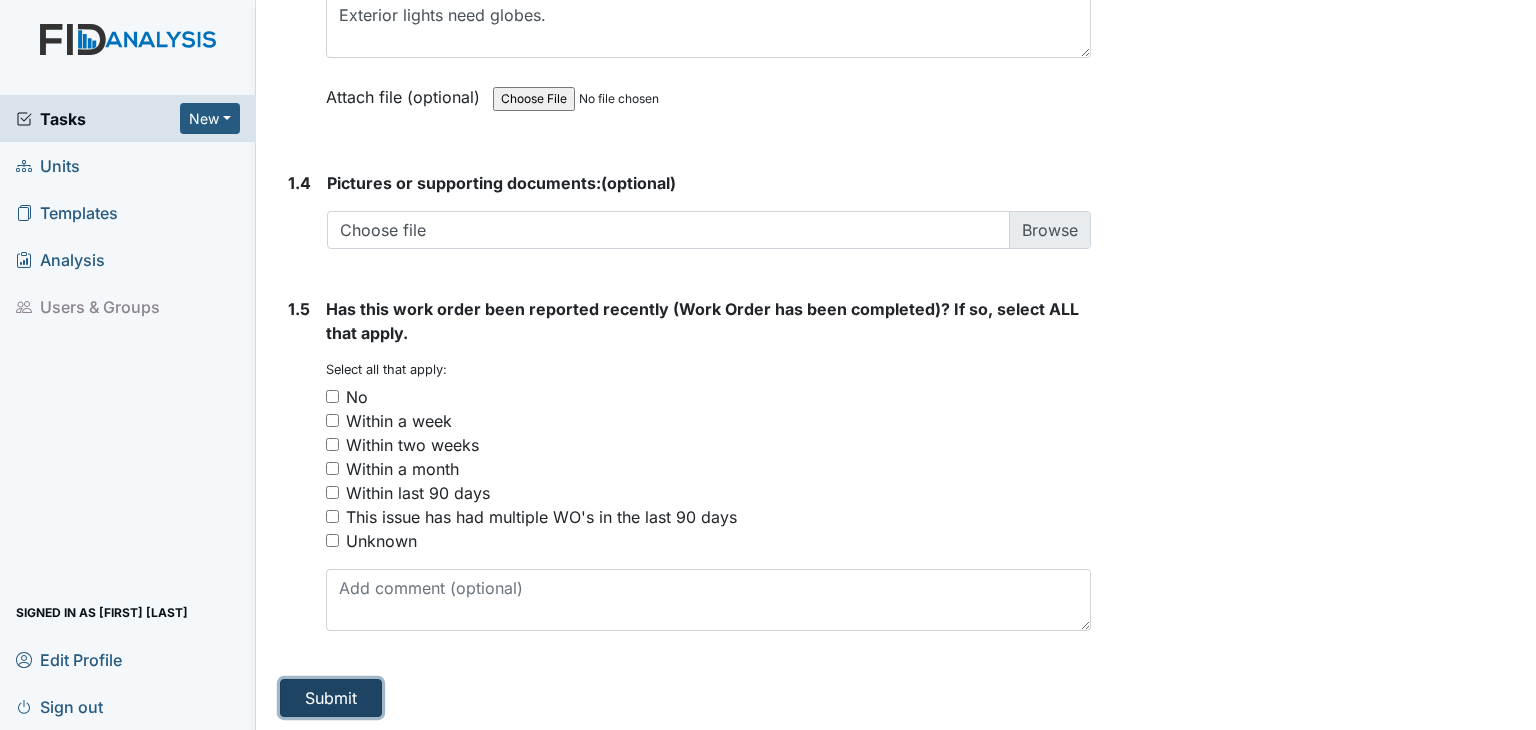 click on "Submit" at bounding box center (331, 698) 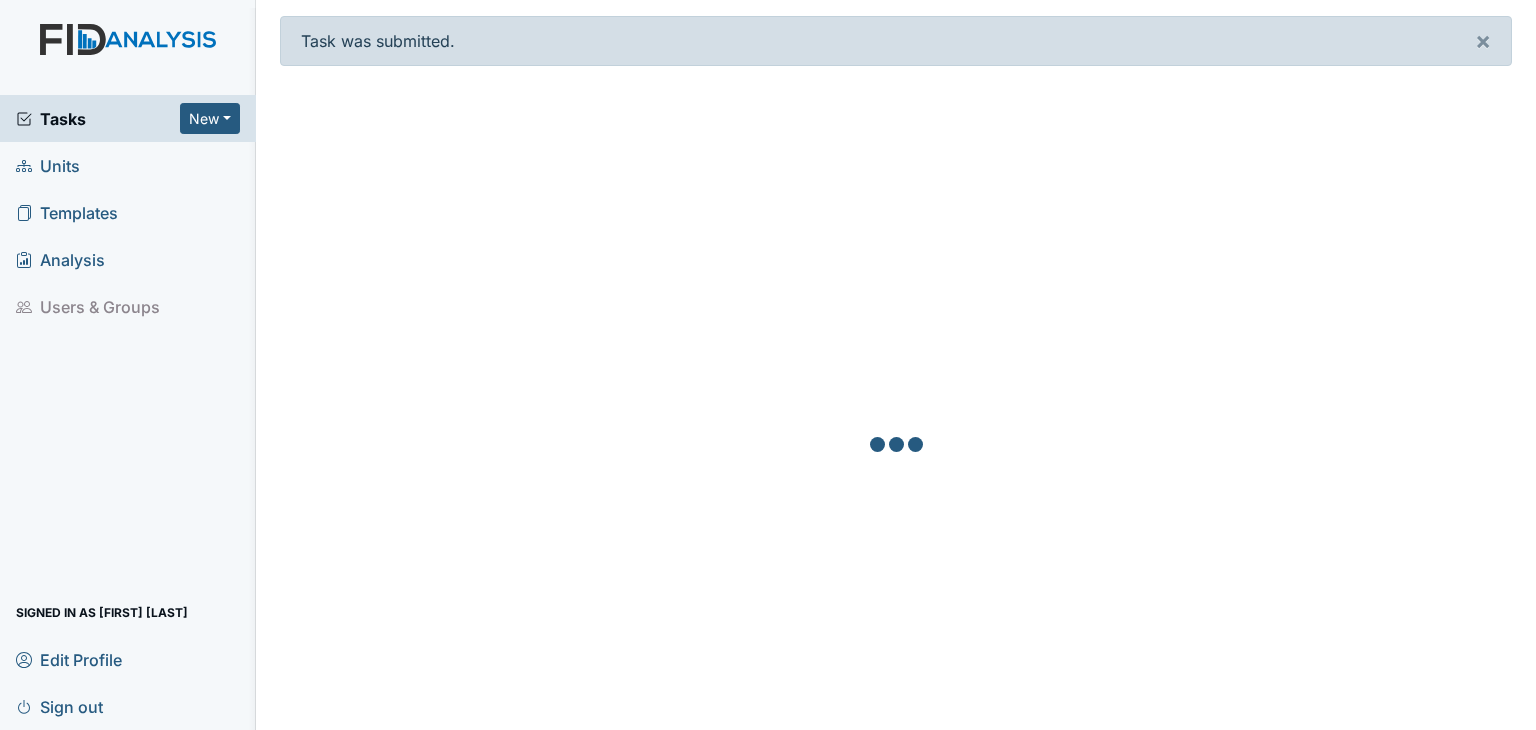 scroll, scrollTop: 0, scrollLeft: 0, axis: both 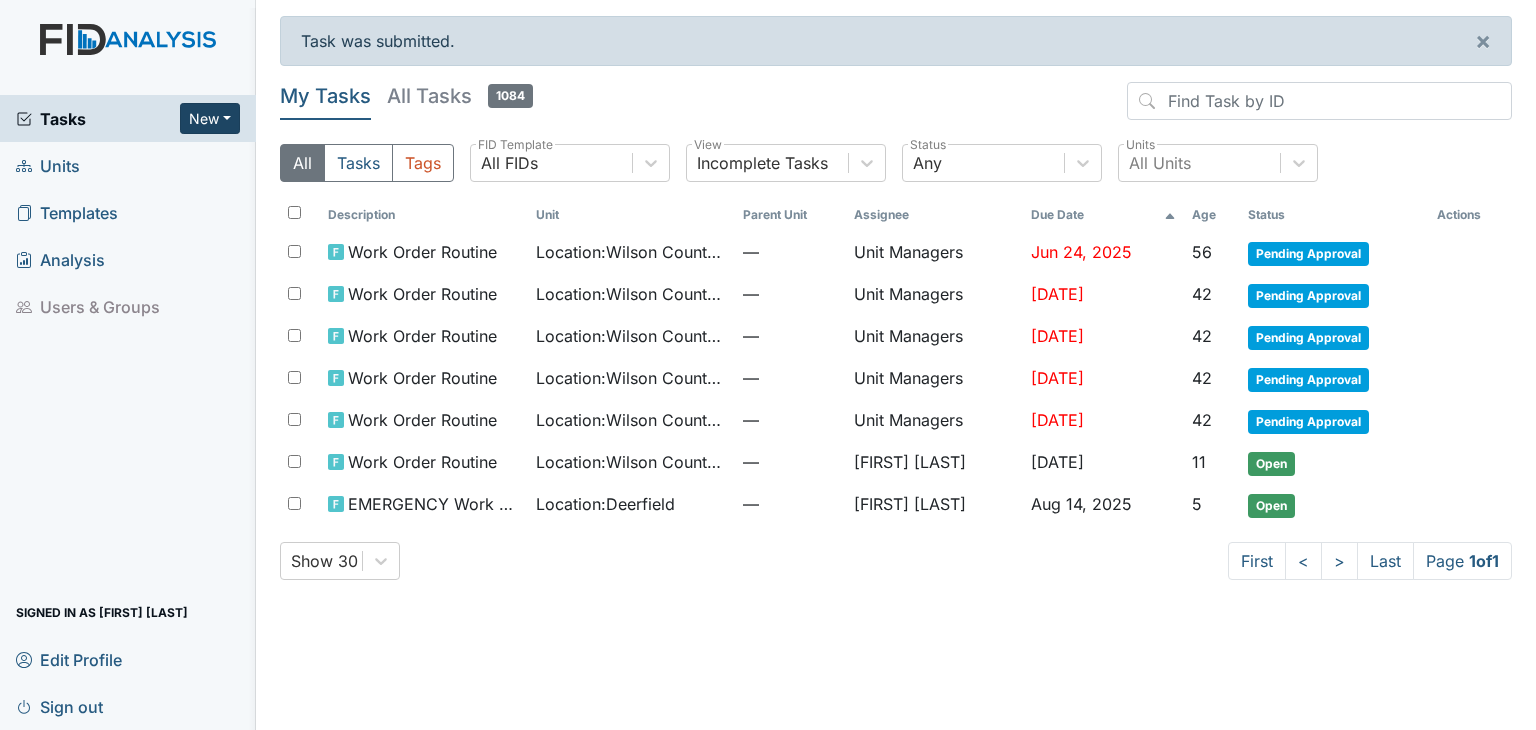click on "New" at bounding box center [210, 118] 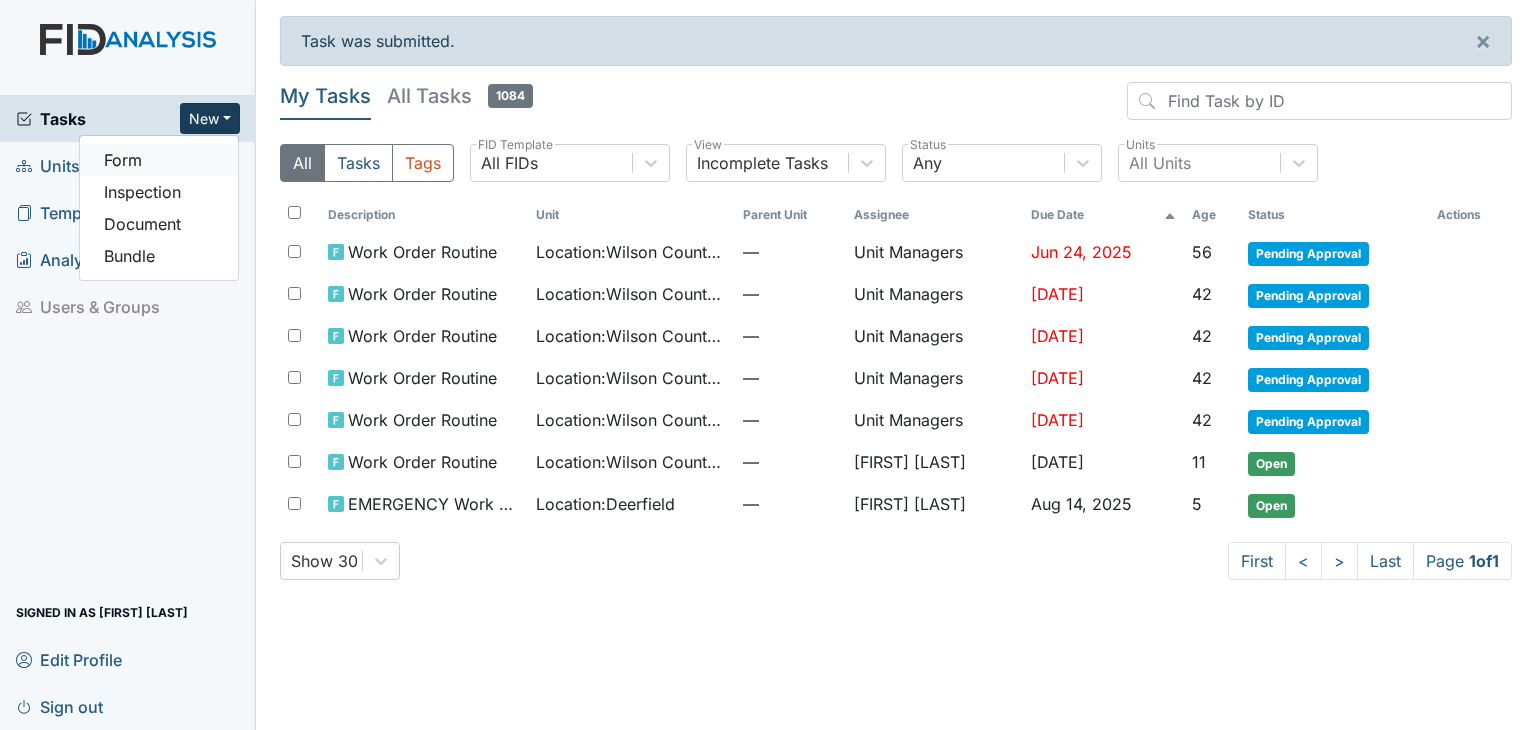 click on "Form" at bounding box center [159, 160] 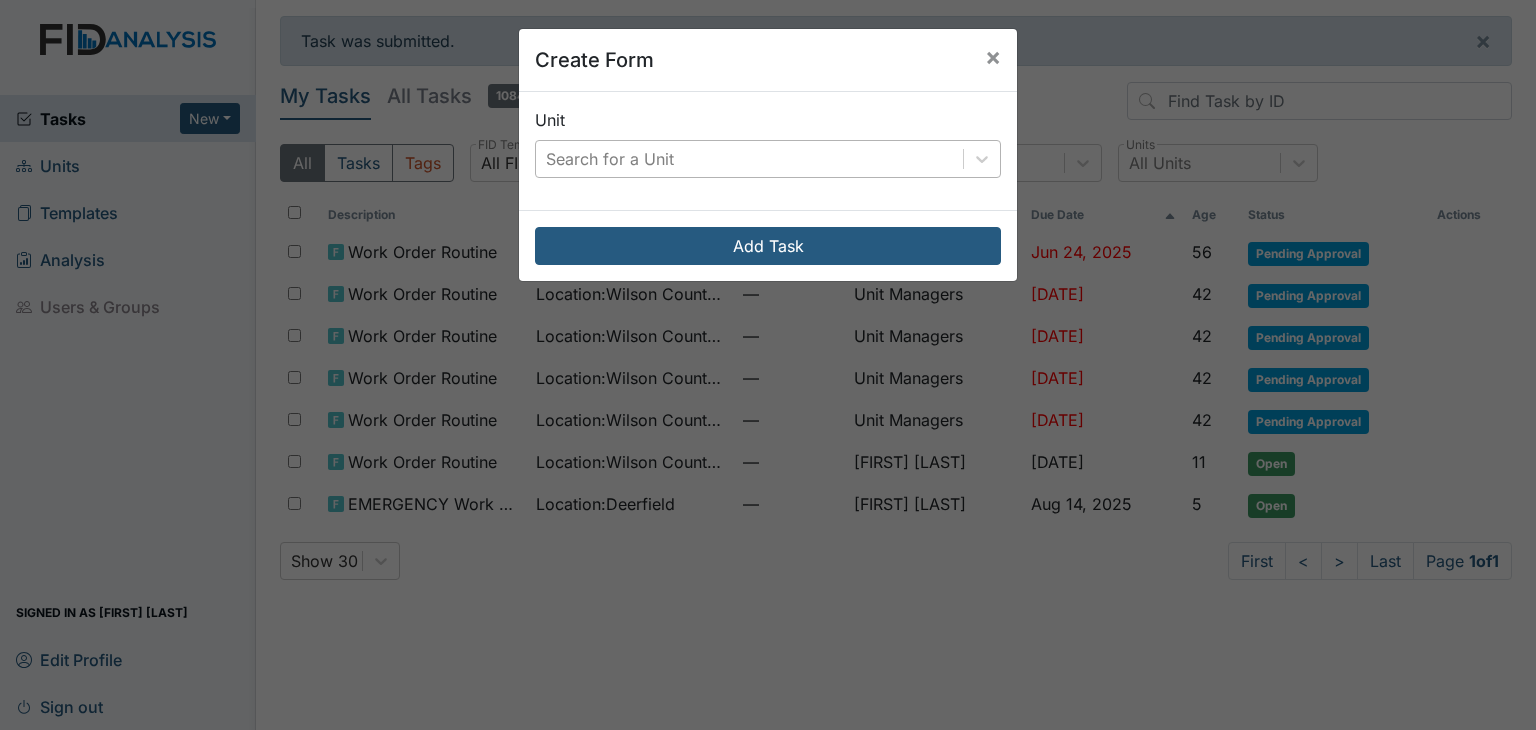 click on "Search for a Unit" at bounding box center (749, 159) 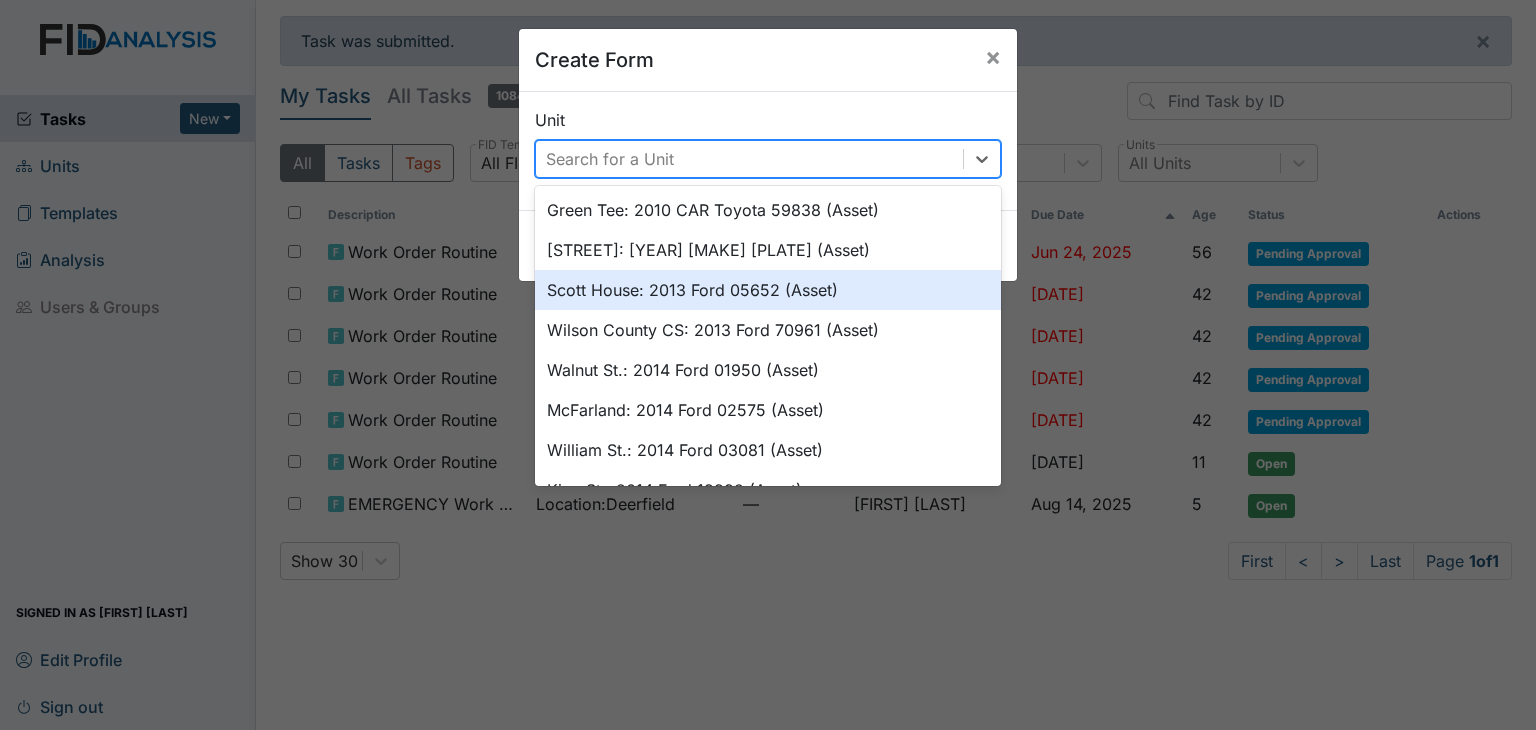 click on "Search for a Unit" at bounding box center [610, 159] 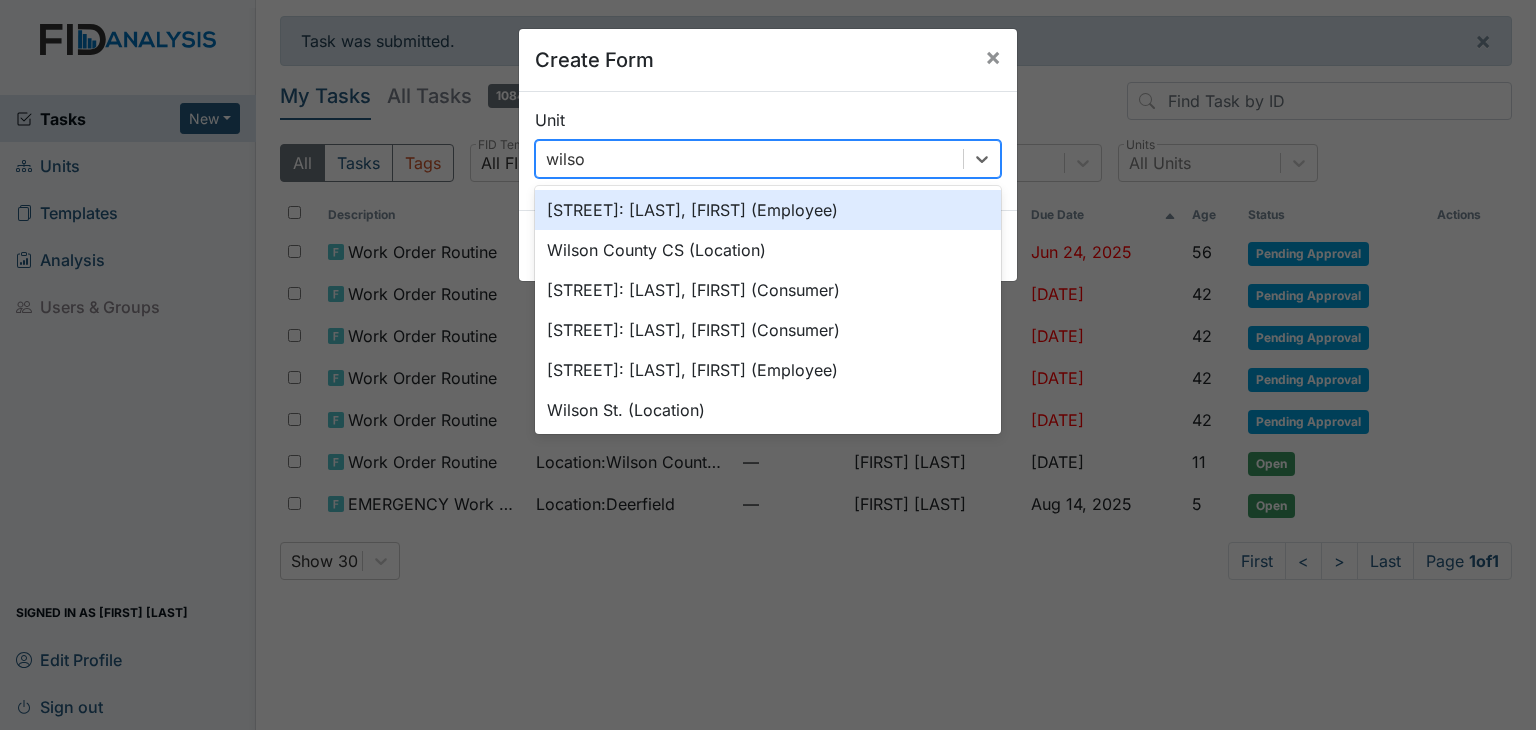 type on "wilson" 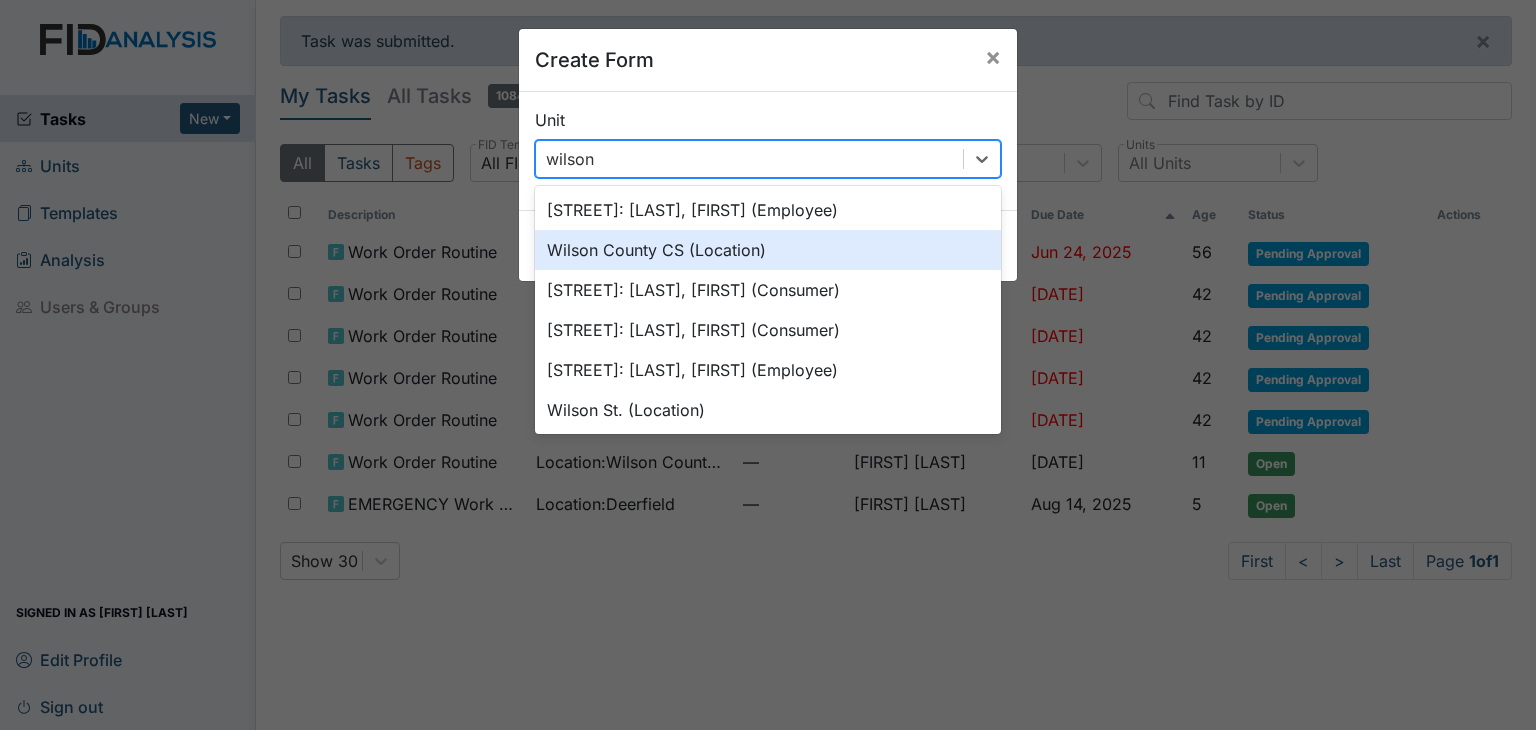 click on "Wilson County CS (Location)" at bounding box center (768, 250) 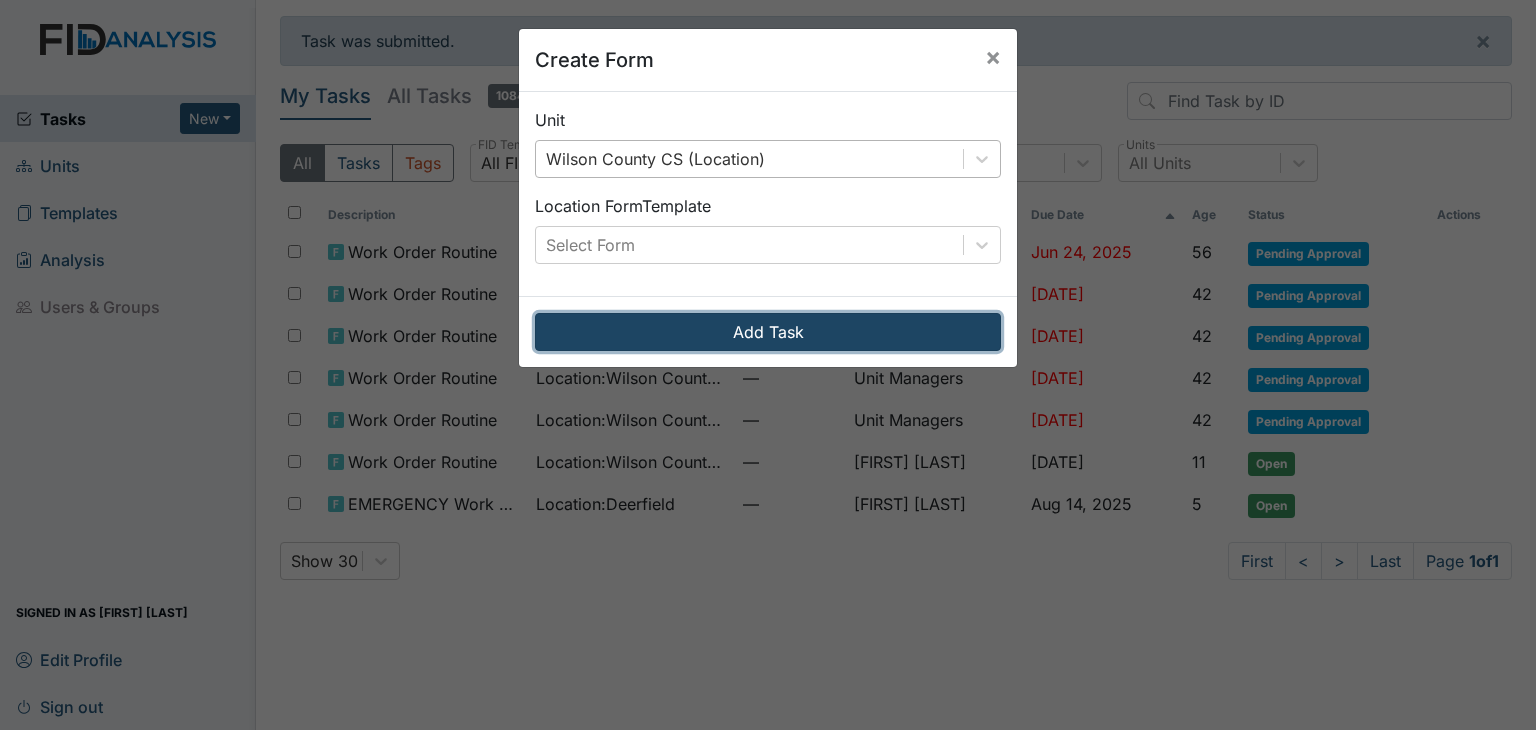 click on "Add Task" at bounding box center (768, 332) 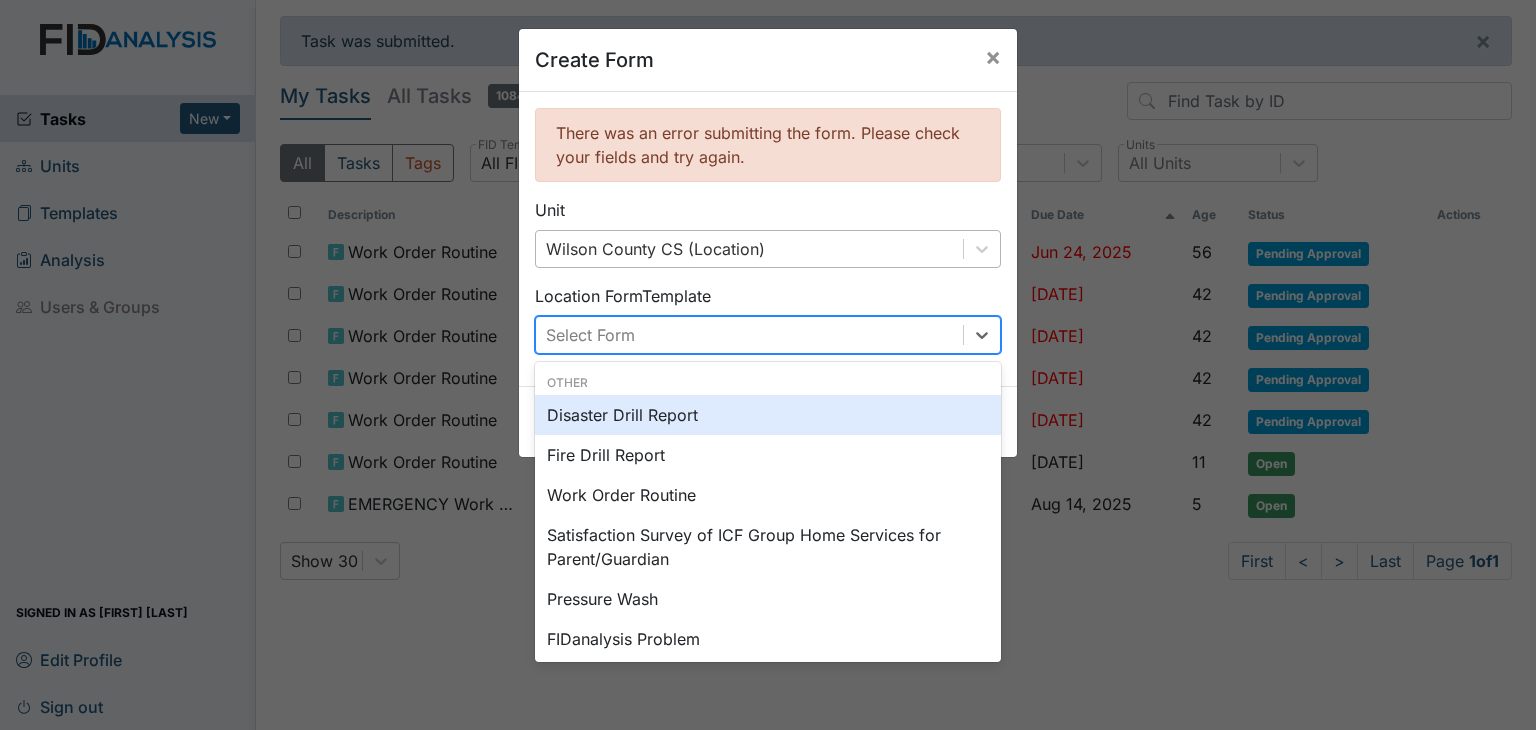 click on "Select Form" at bounding box center [749, 335] 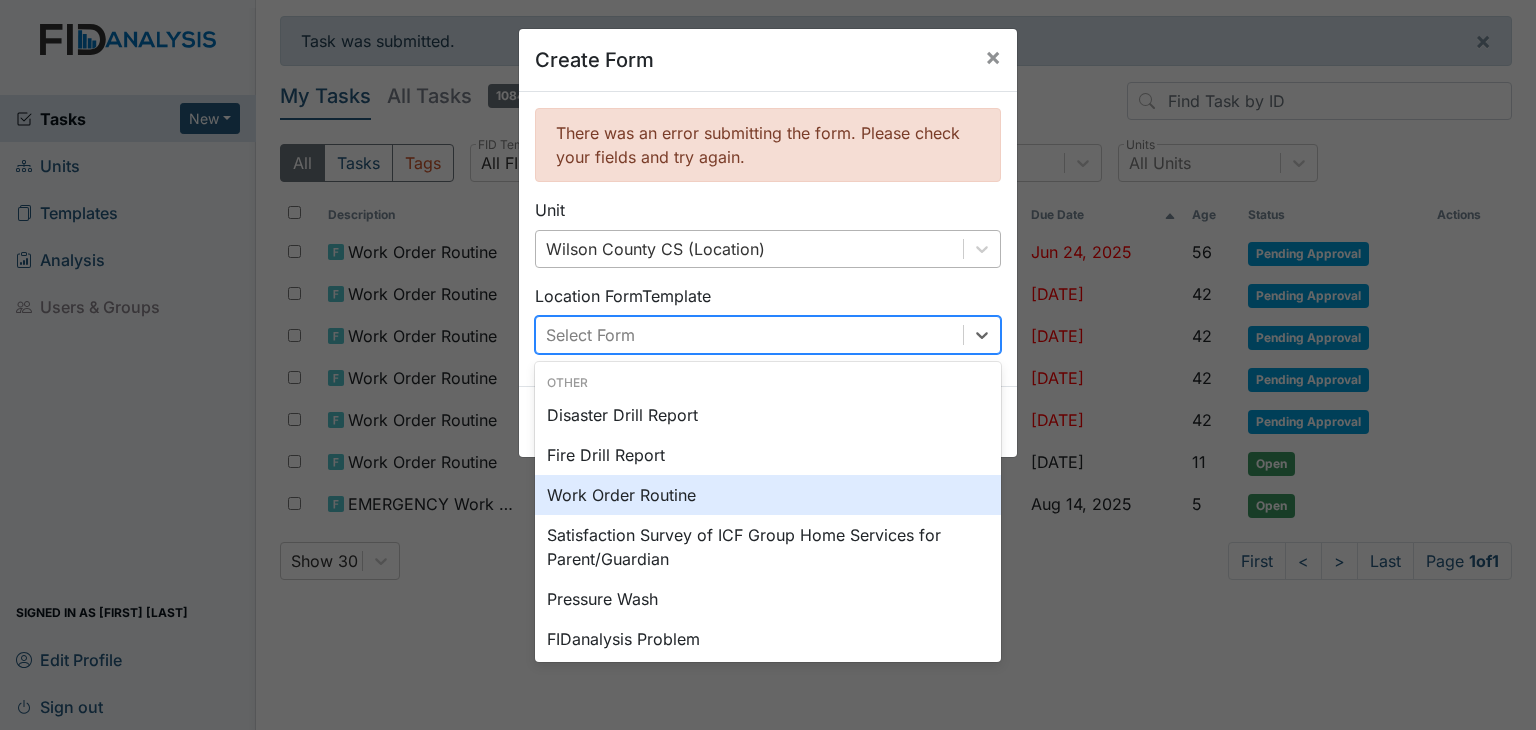 click on "Work Order Routine" at bounding box center (768, 495) 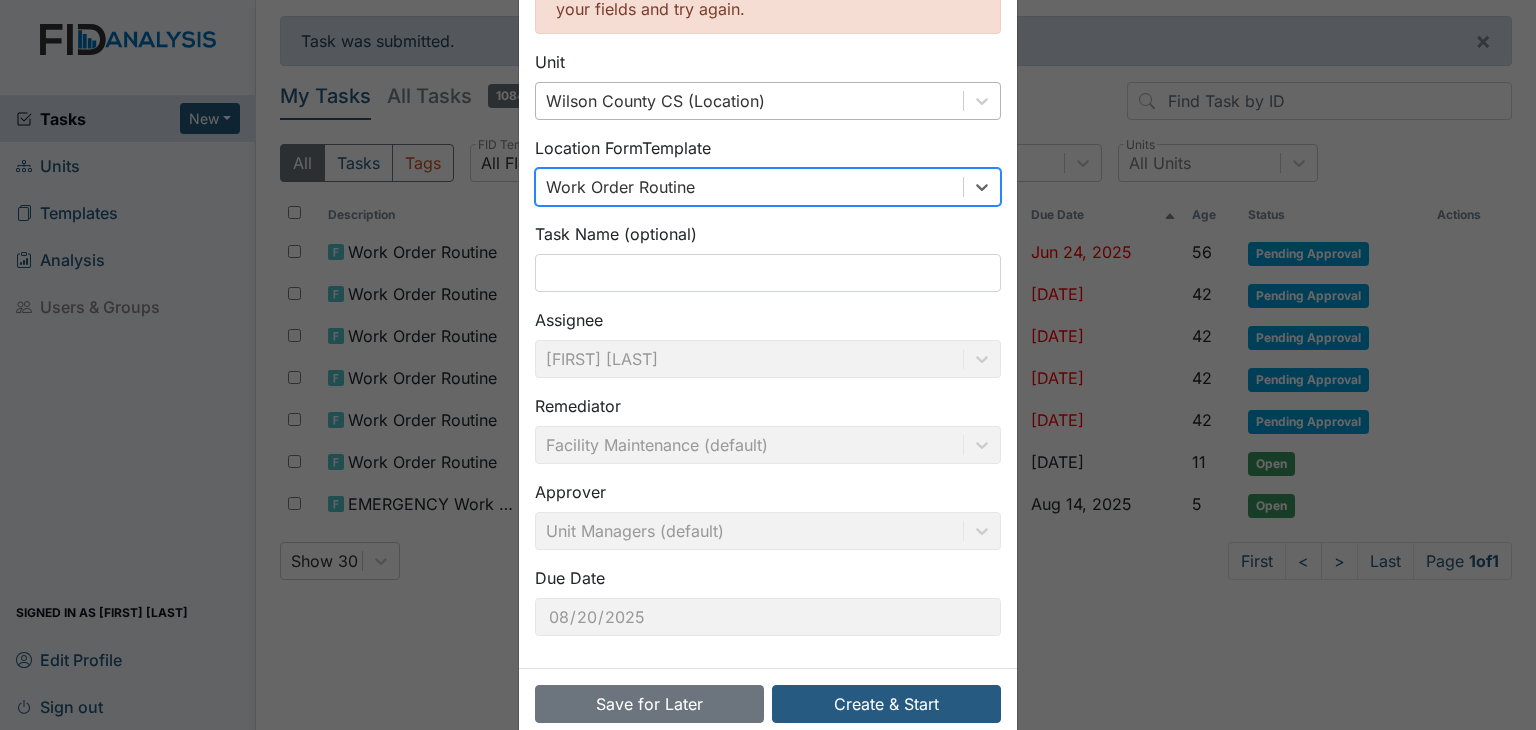 scroll, scrollTop: 184, scrollLeft: 0, axis: vertical 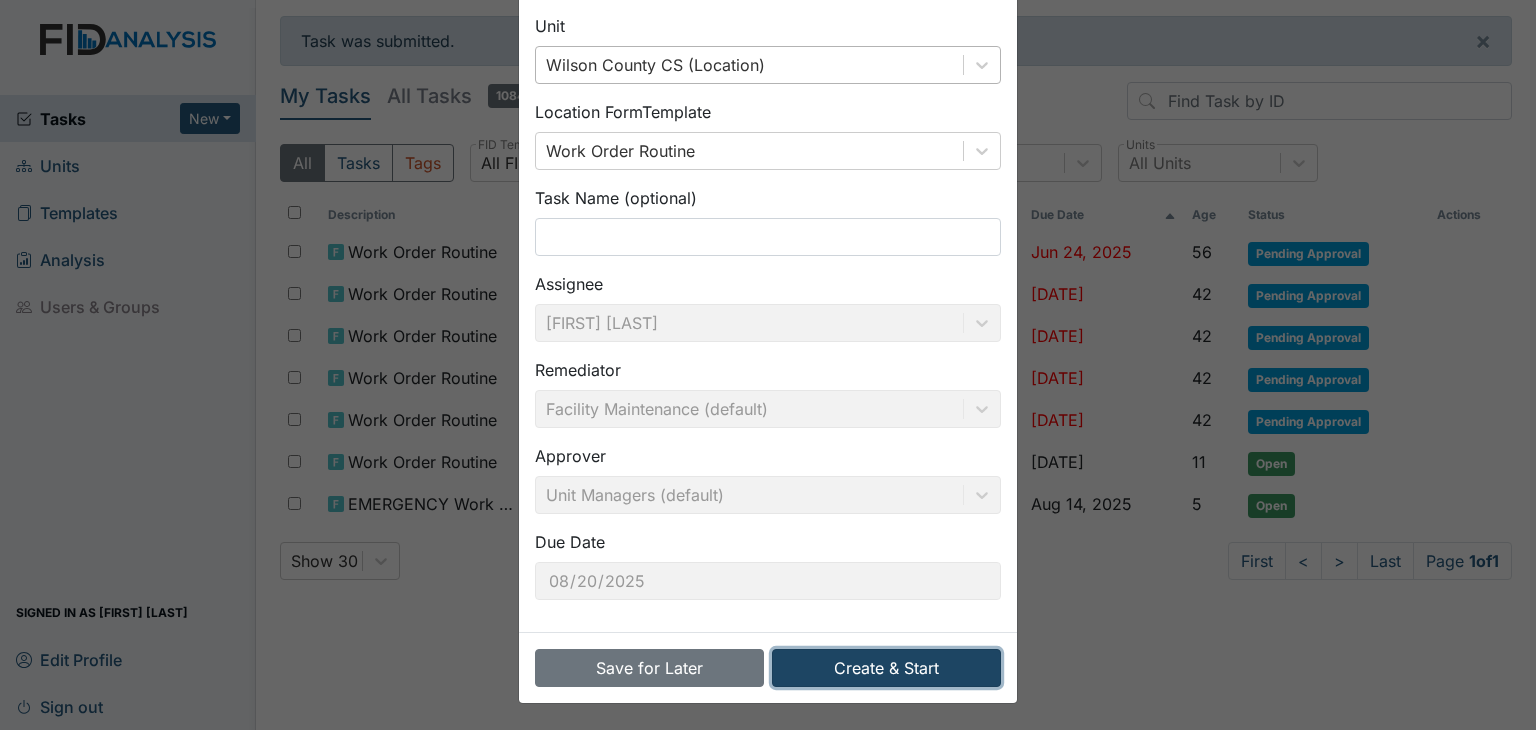 click on "Create & Start" at bounding box center [886, 668] 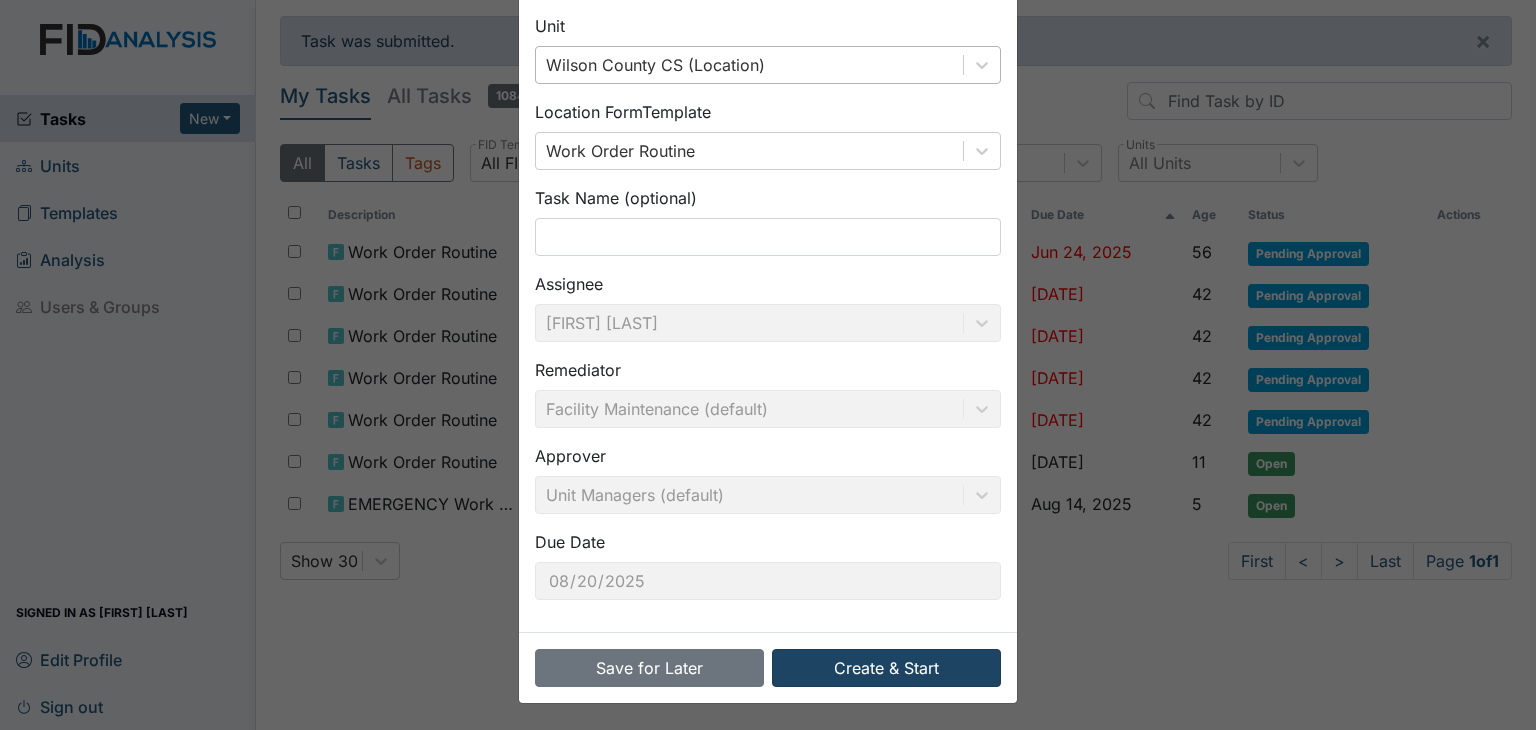scroll, scrollTop: 95, scrollLeft: 0, axis: vertical 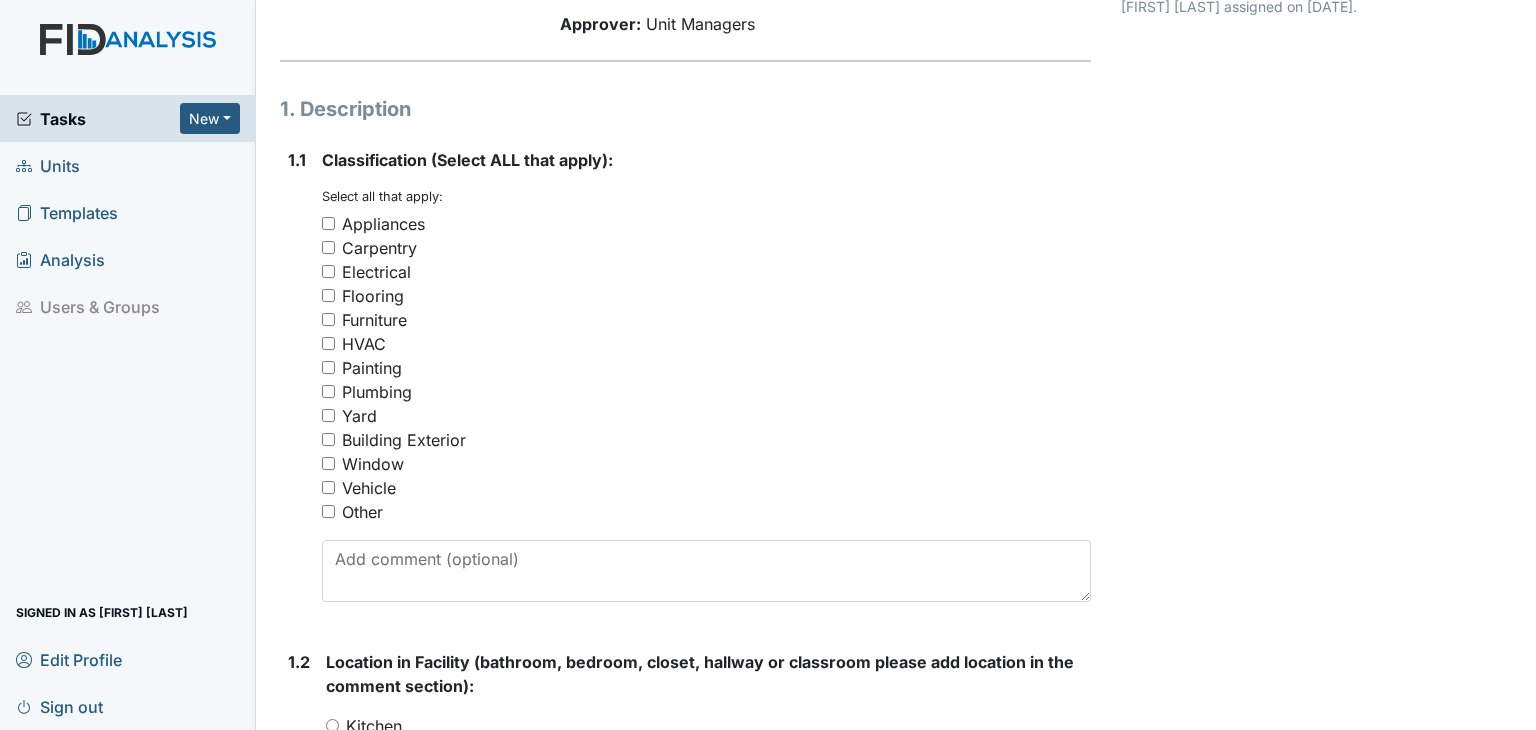 click on "Plumbing" at bounding box center (328, 391) 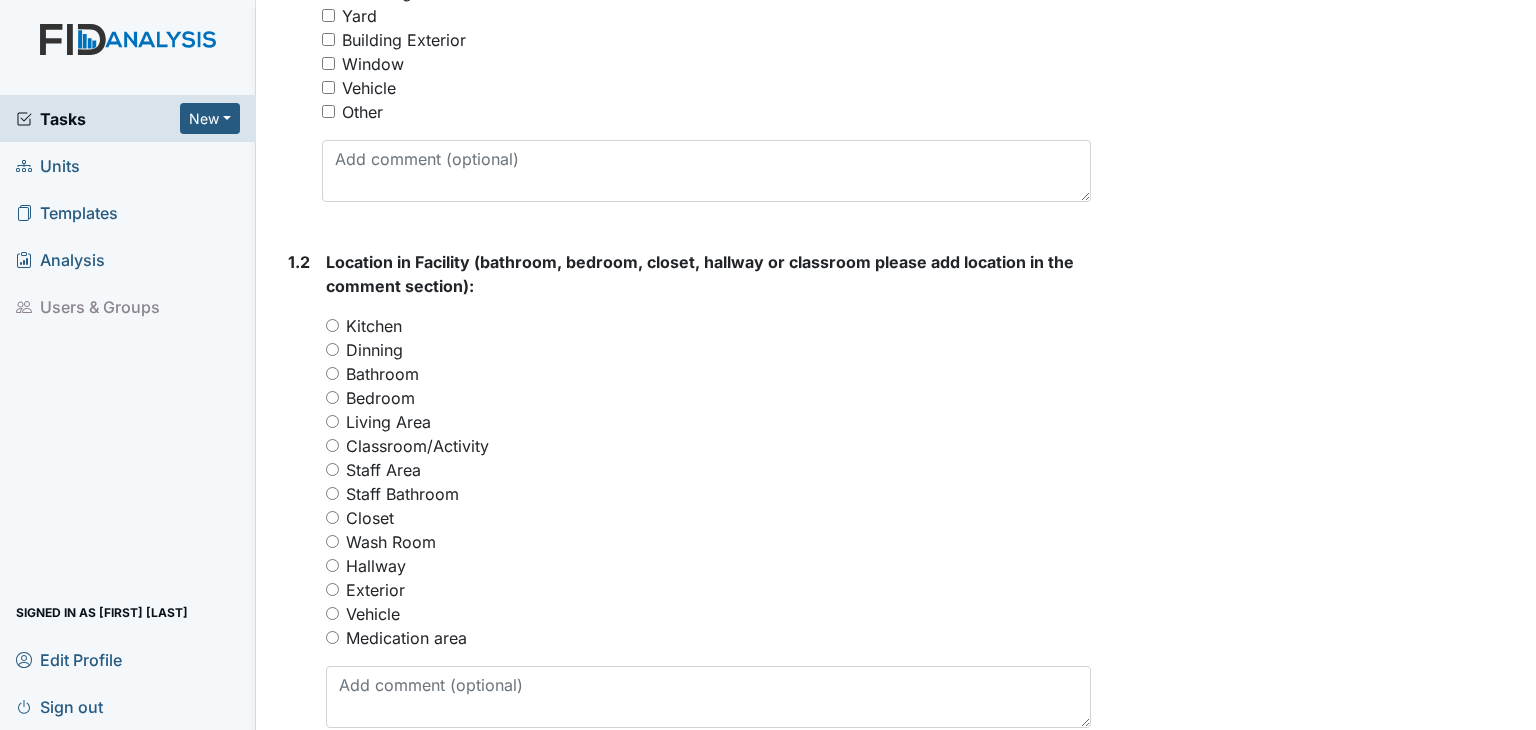 scroll, scrollTop: 700, scrollLeft: 0, axis: vertical 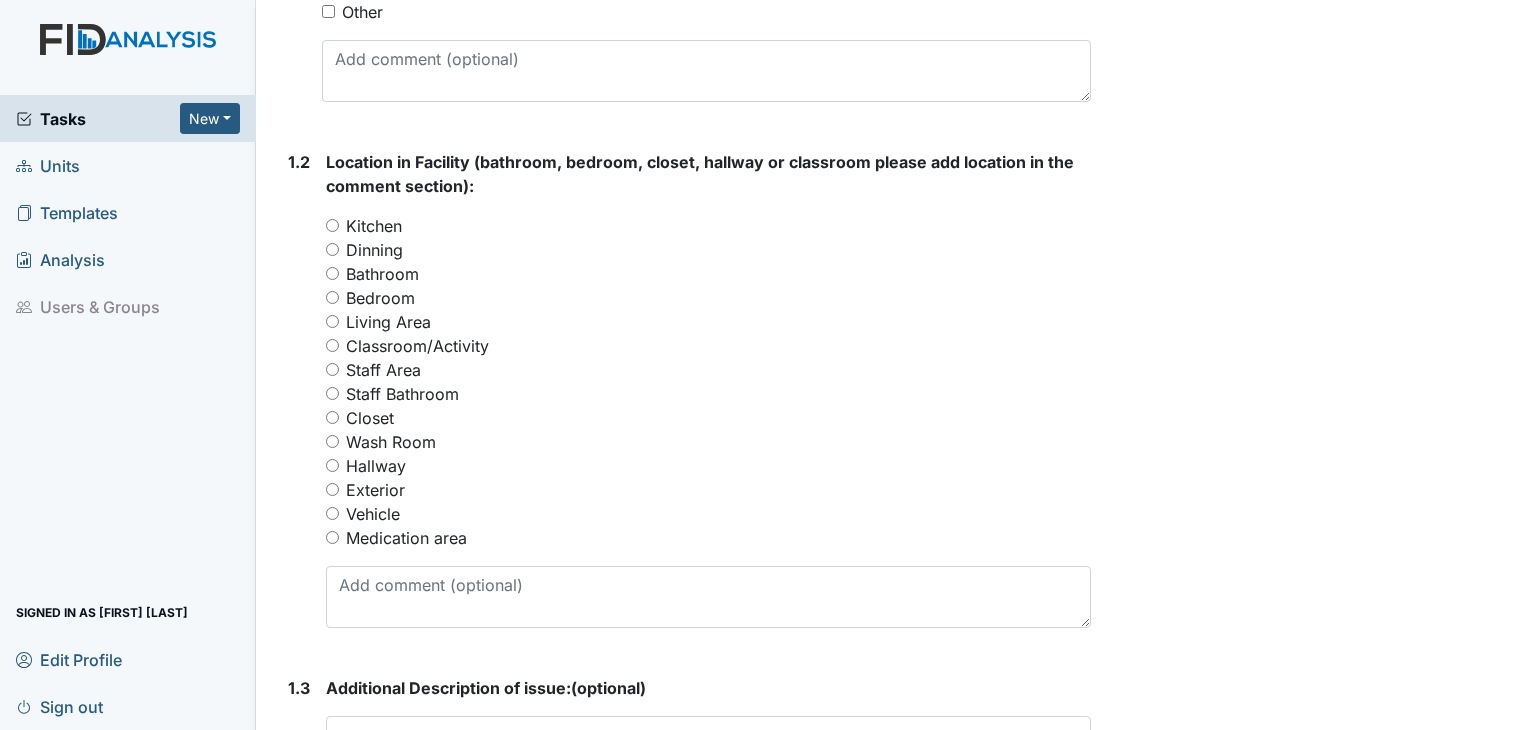 click on "Bathroom" at bounding box center [332, 273] 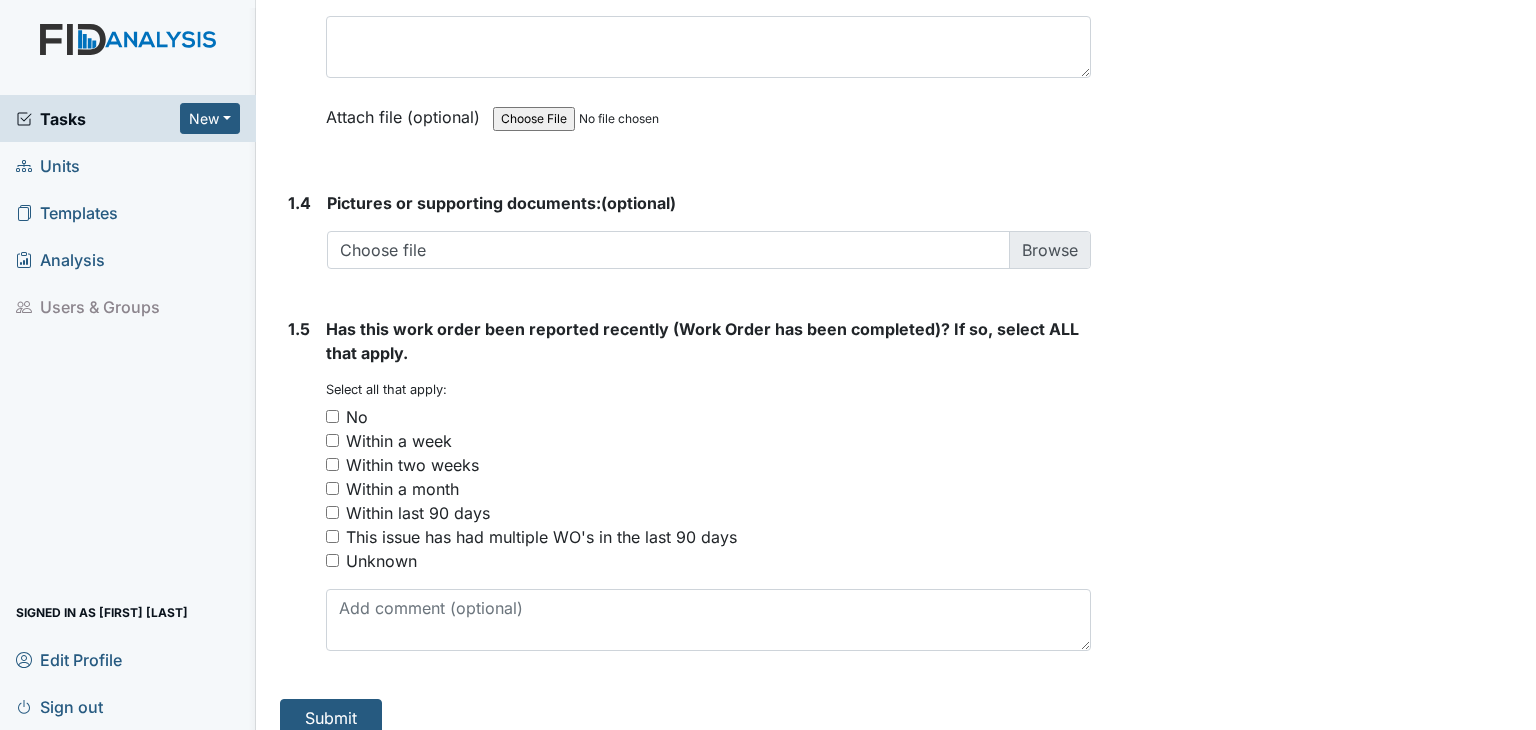 scroll, scrollTop: 1200, scrollLeft: 0, axis: vertical 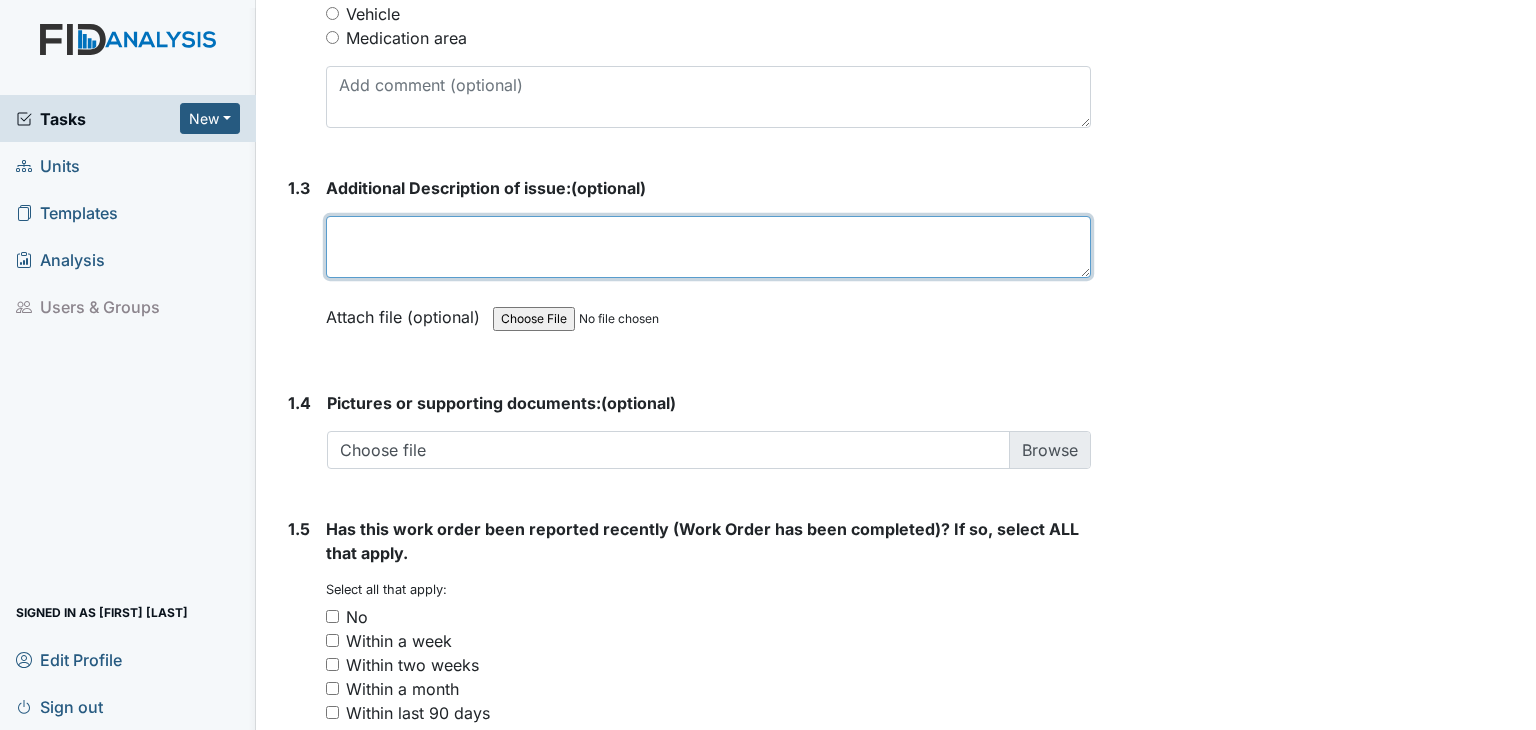 click at bounding box center (708, 247) 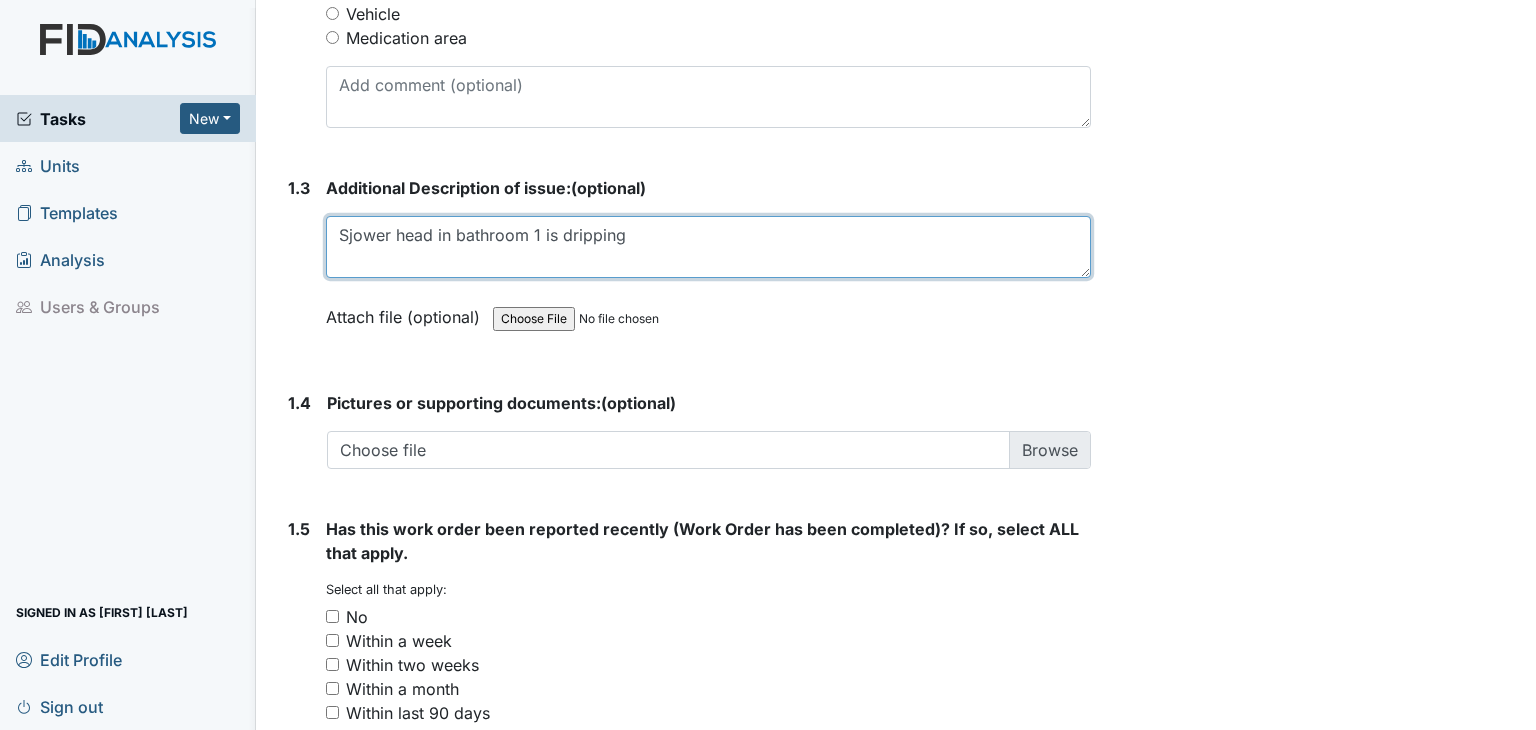 drag, startPoint x: 353, startPoint y: 233, endPoint x: 360, endPoint y: 241, distance: 10.630146 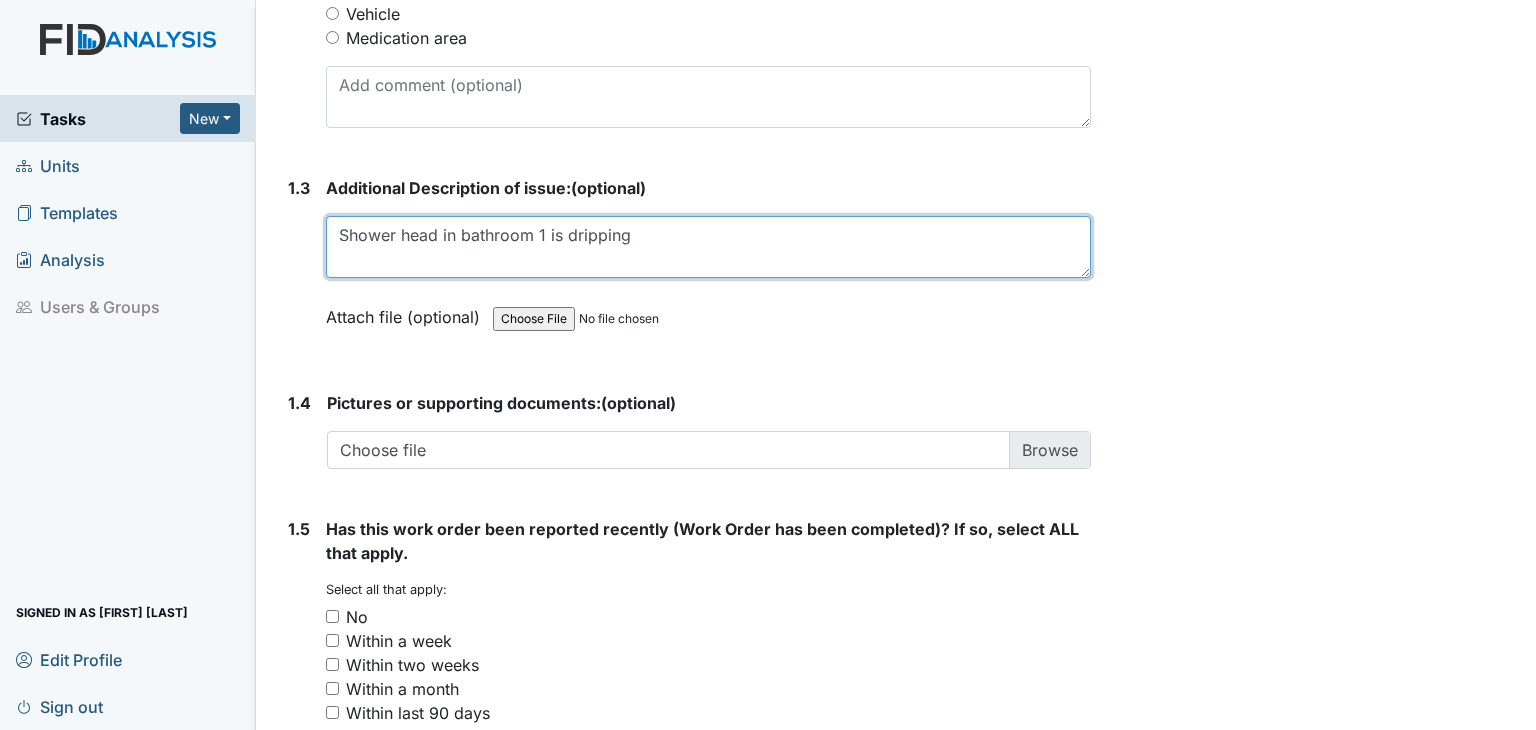 click on "Shower head in bathroom 1 is dripping" at bounding box center (708, 247) 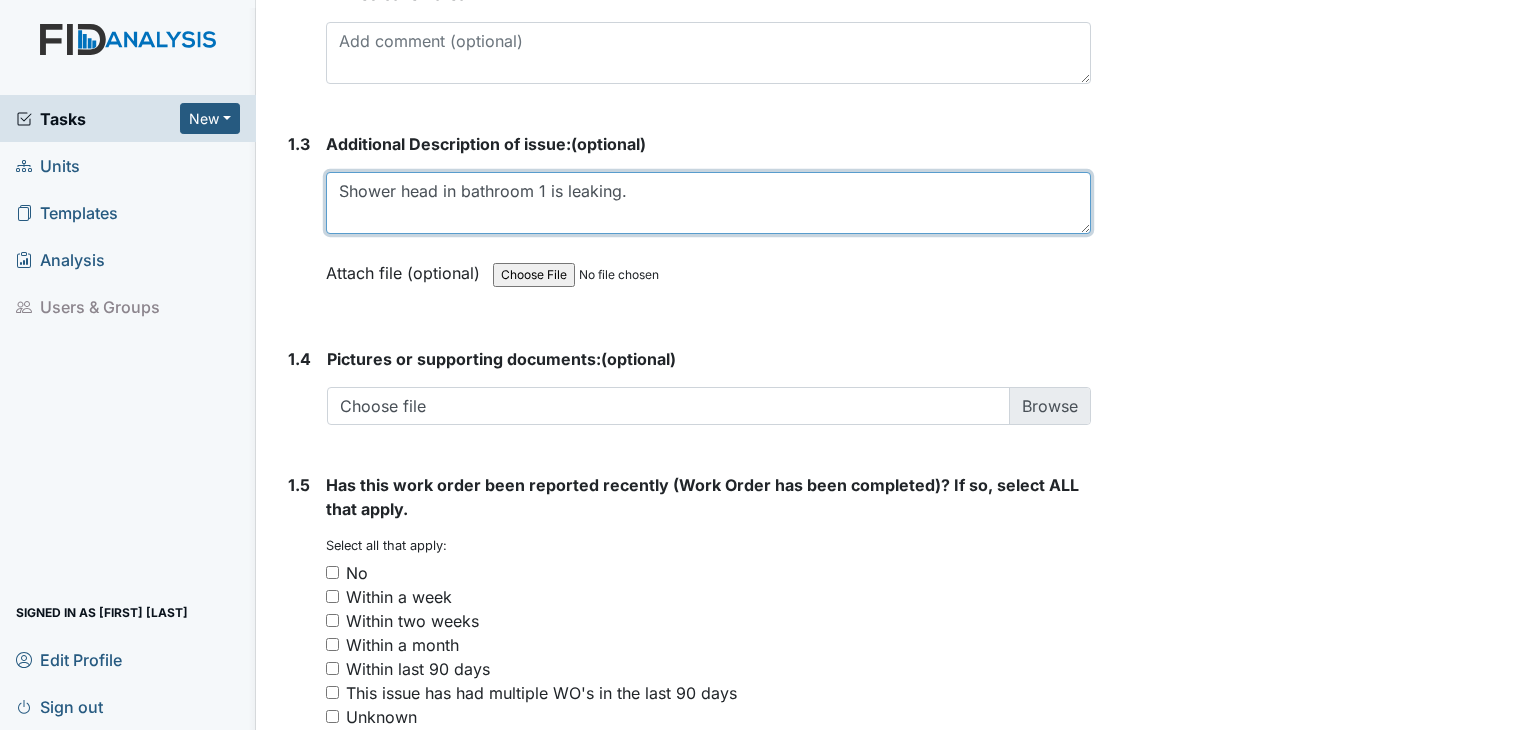 scroll, scrollTop: 1420, scrollLeft: 0, axis: vertical 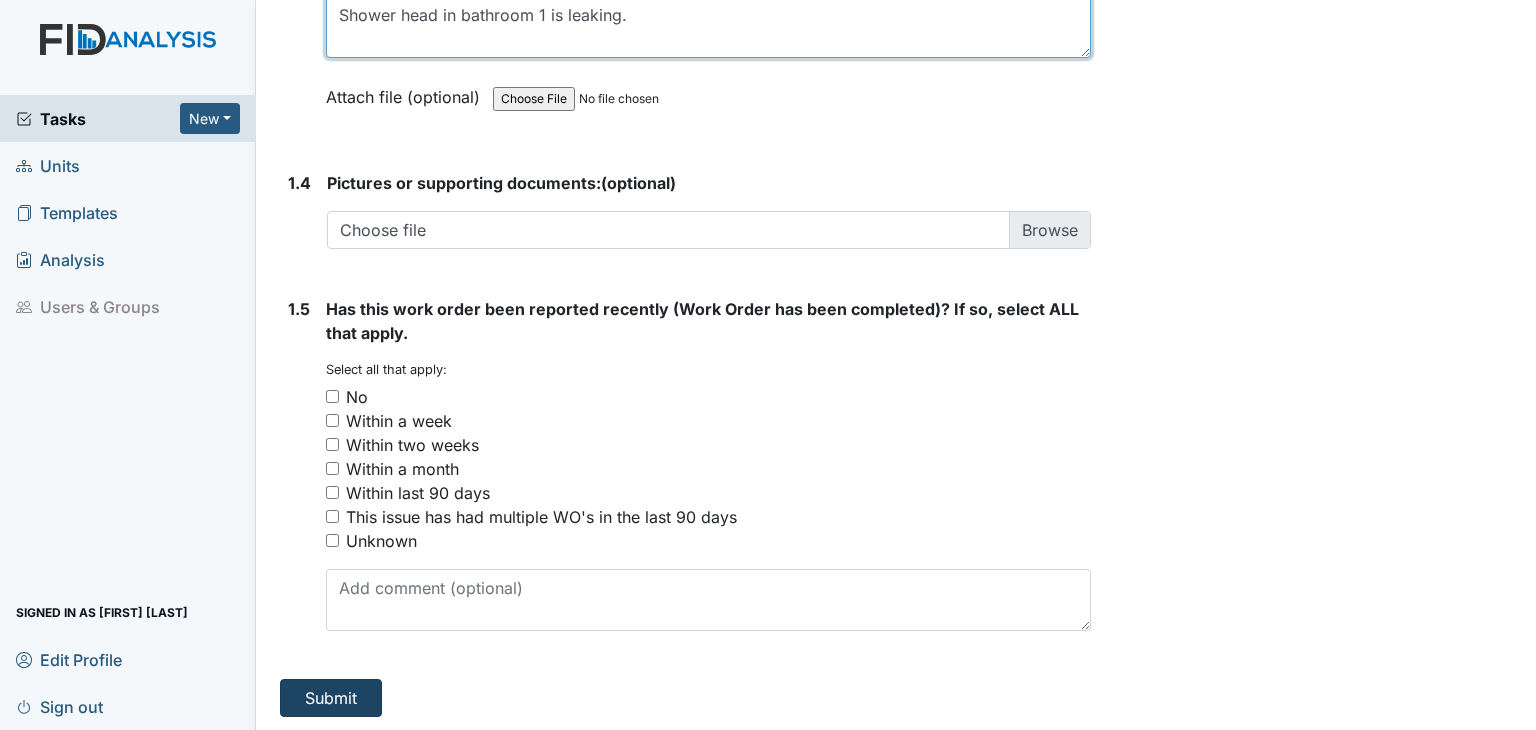 type on "Shower head in bathroom 1 is leaking." 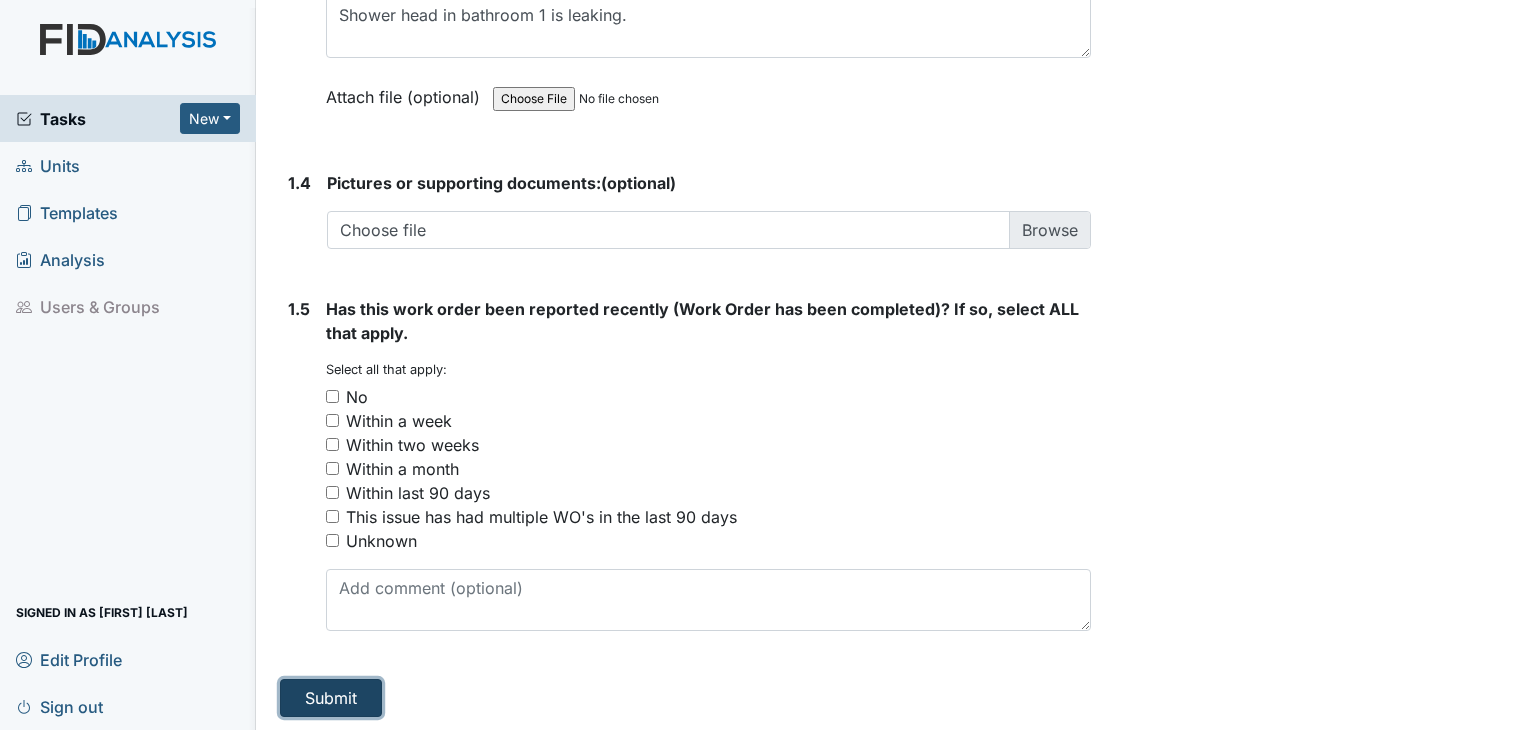 click on "Submit" at bounding box center (331, 698) 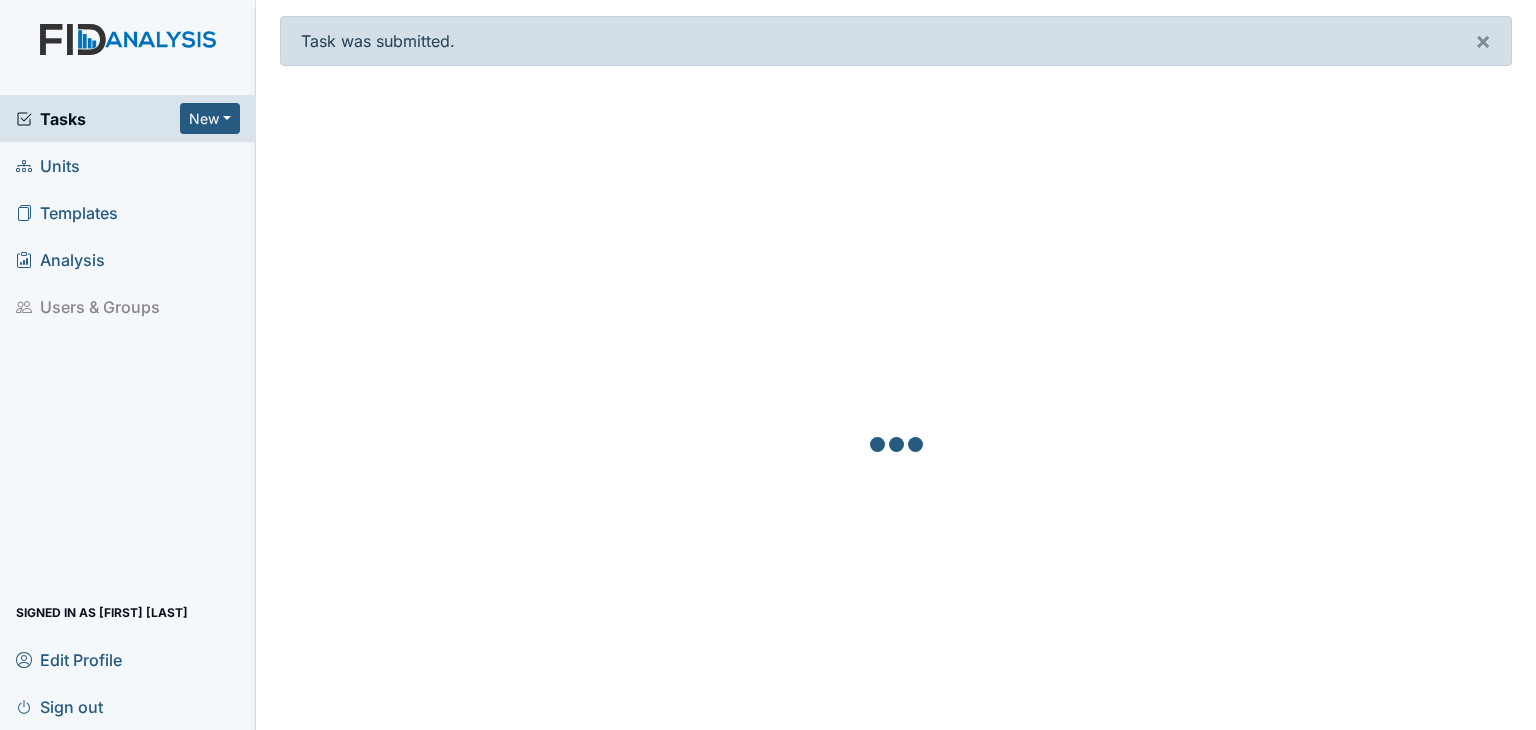 scroll, scrollTop: 0, scrollLeft: 0, axis: both 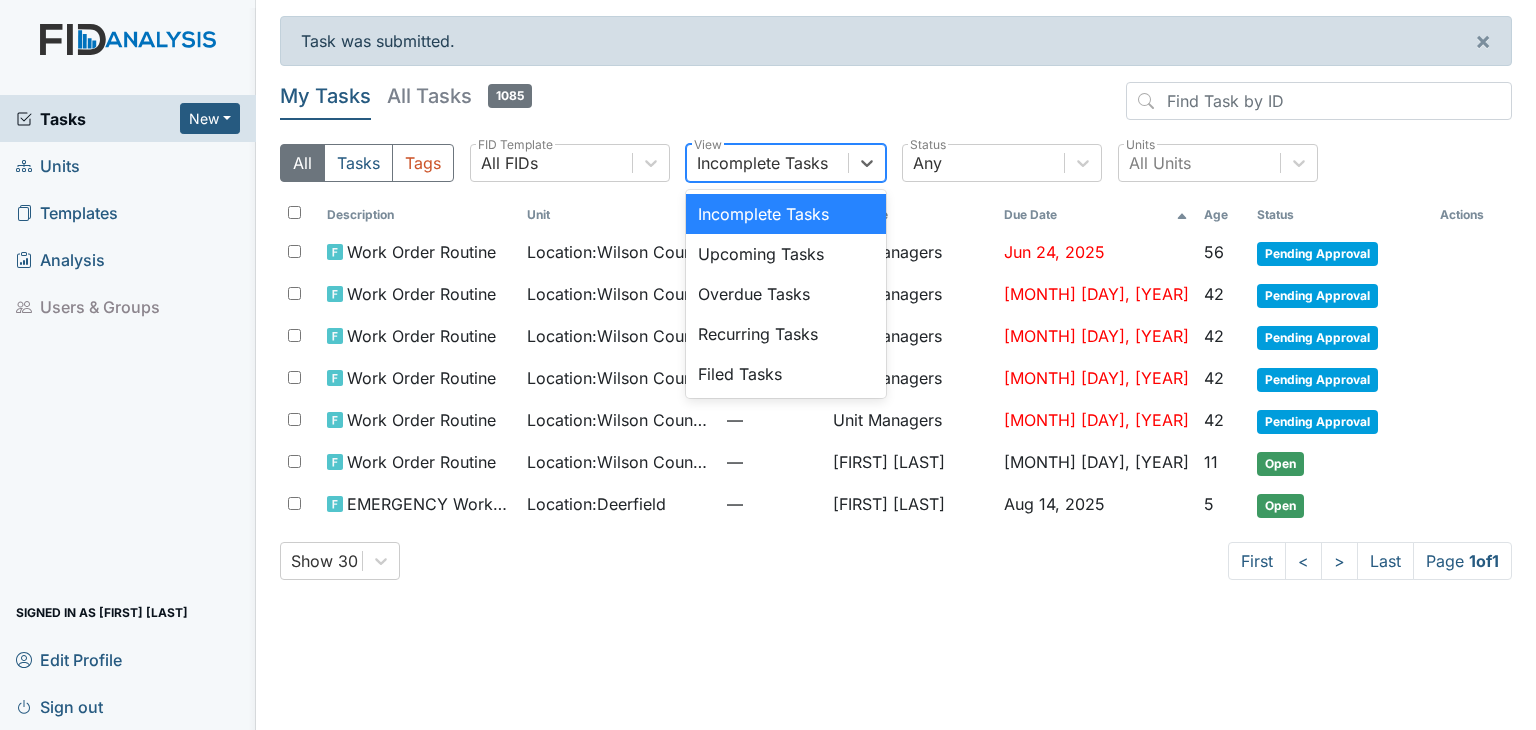 click on "Incomplete Tasks" at bounding box center [762, 163] 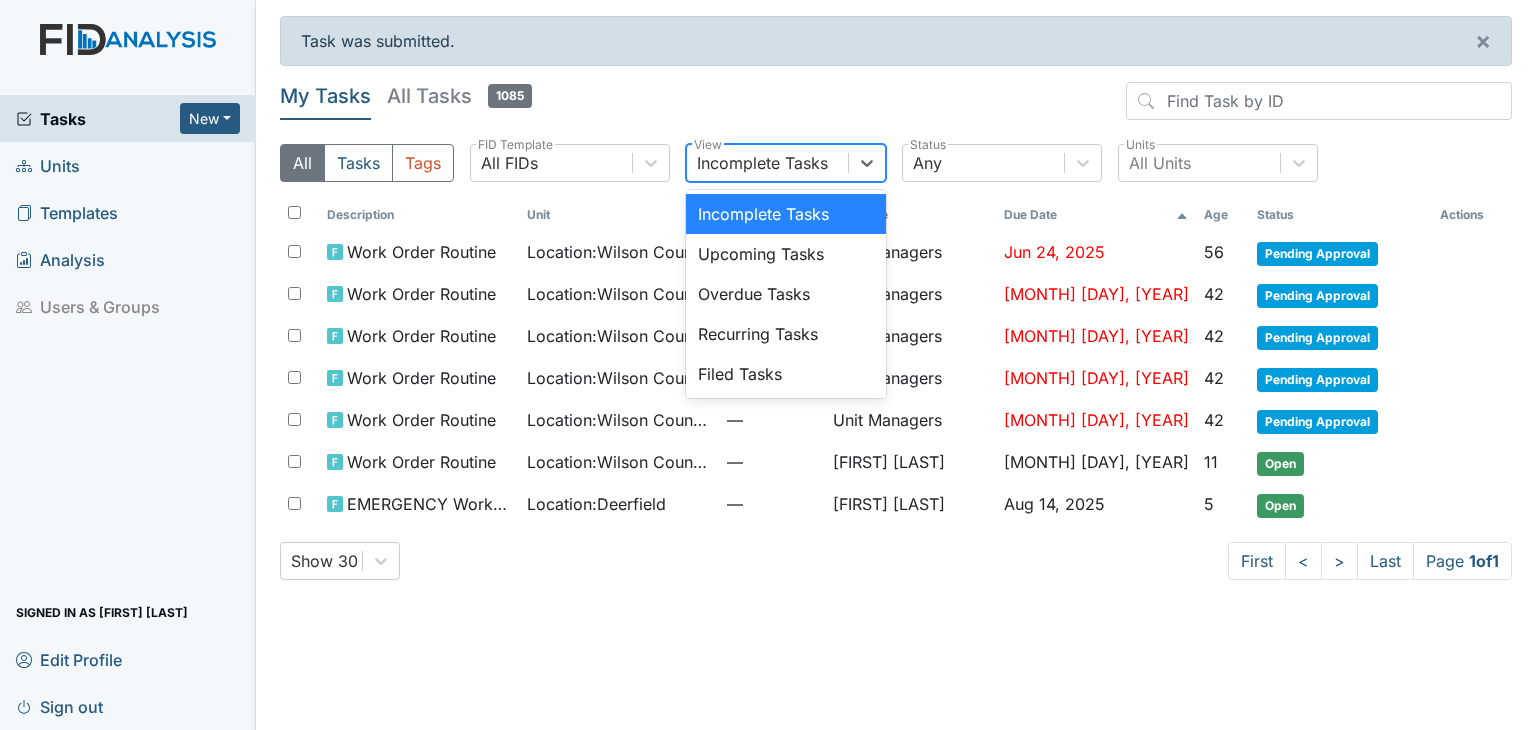 click on "Incomplete Tasks" at bounding box center (786, 214) 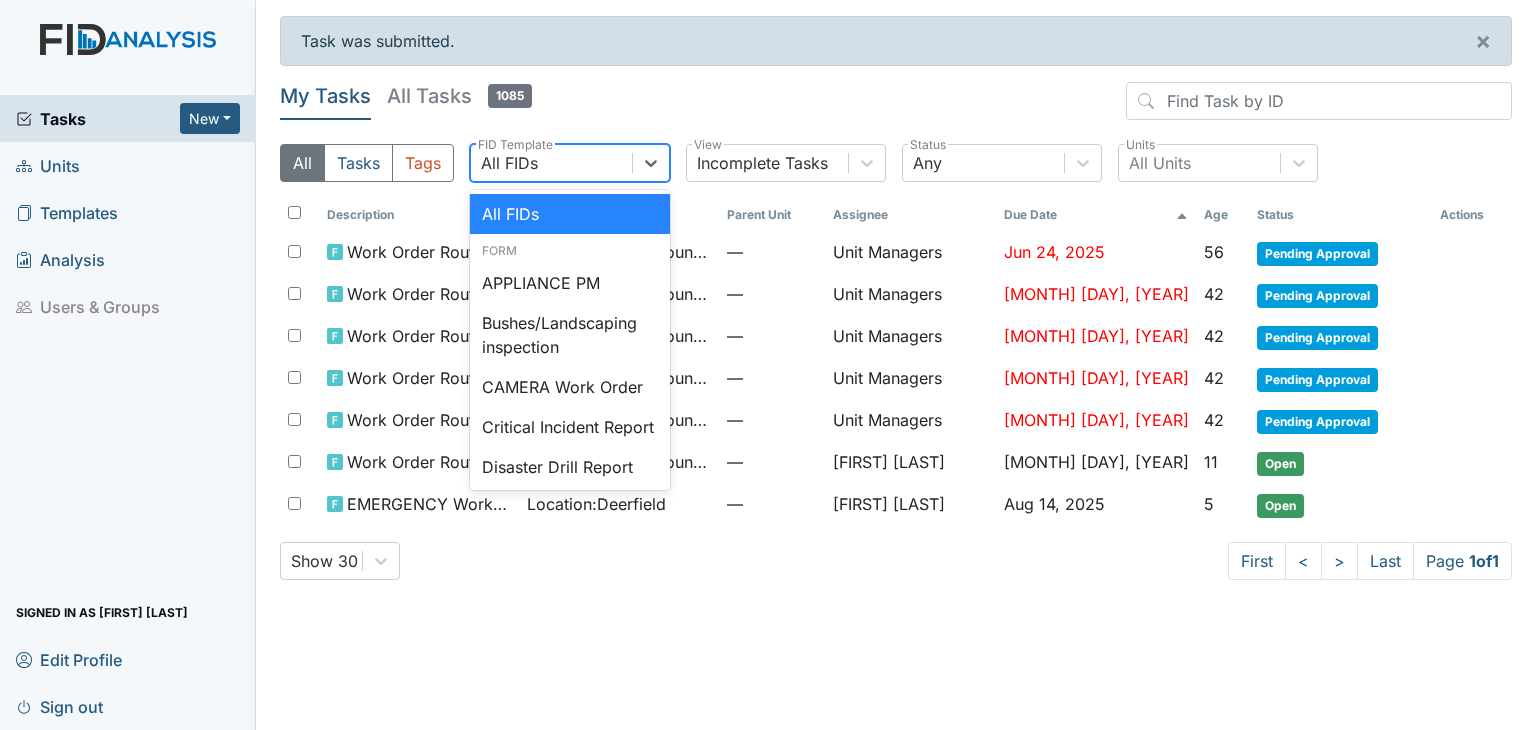 click on "All FIDs" at bounding box center (551, 163) 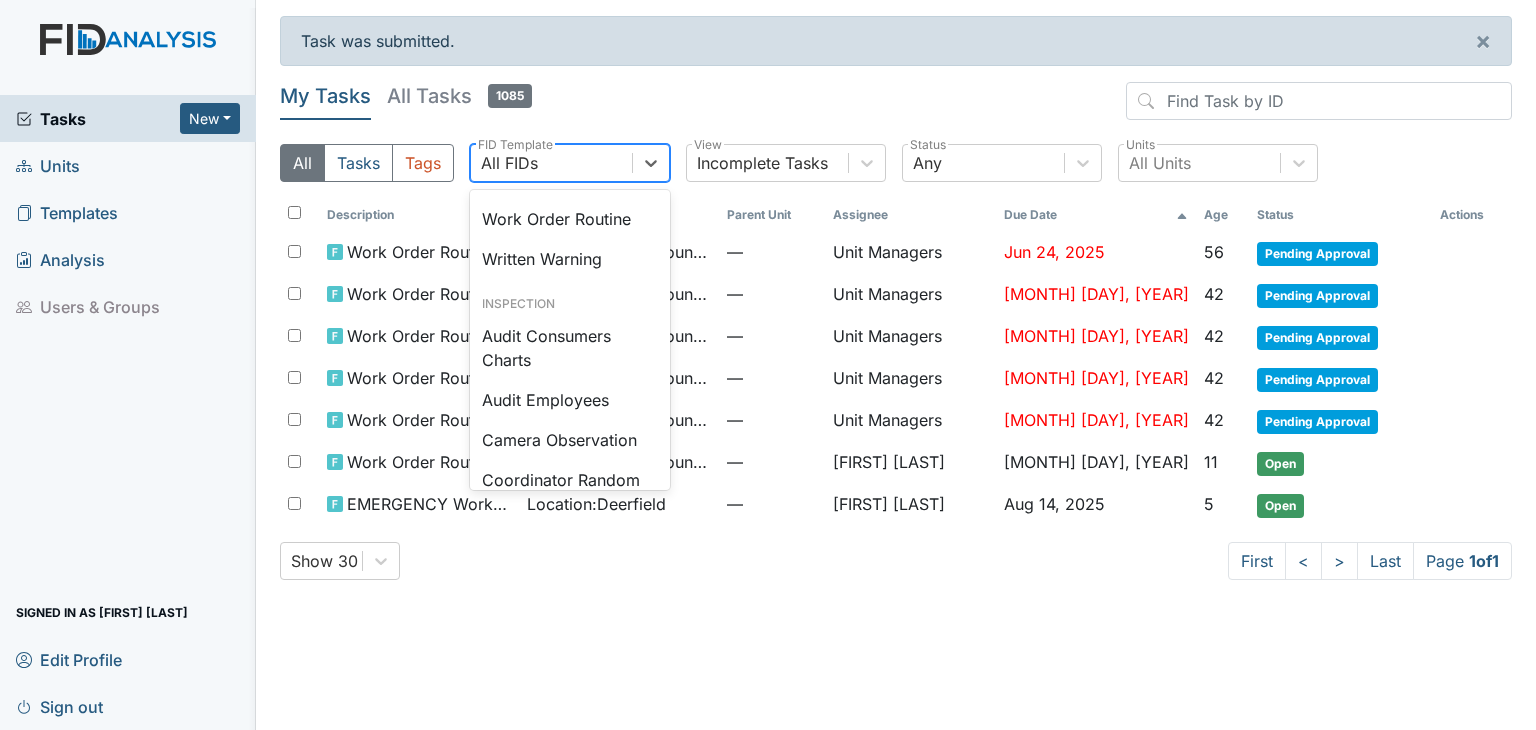 scroll, scrollTop: 1000, scrollLeft: 0, axis: vertical 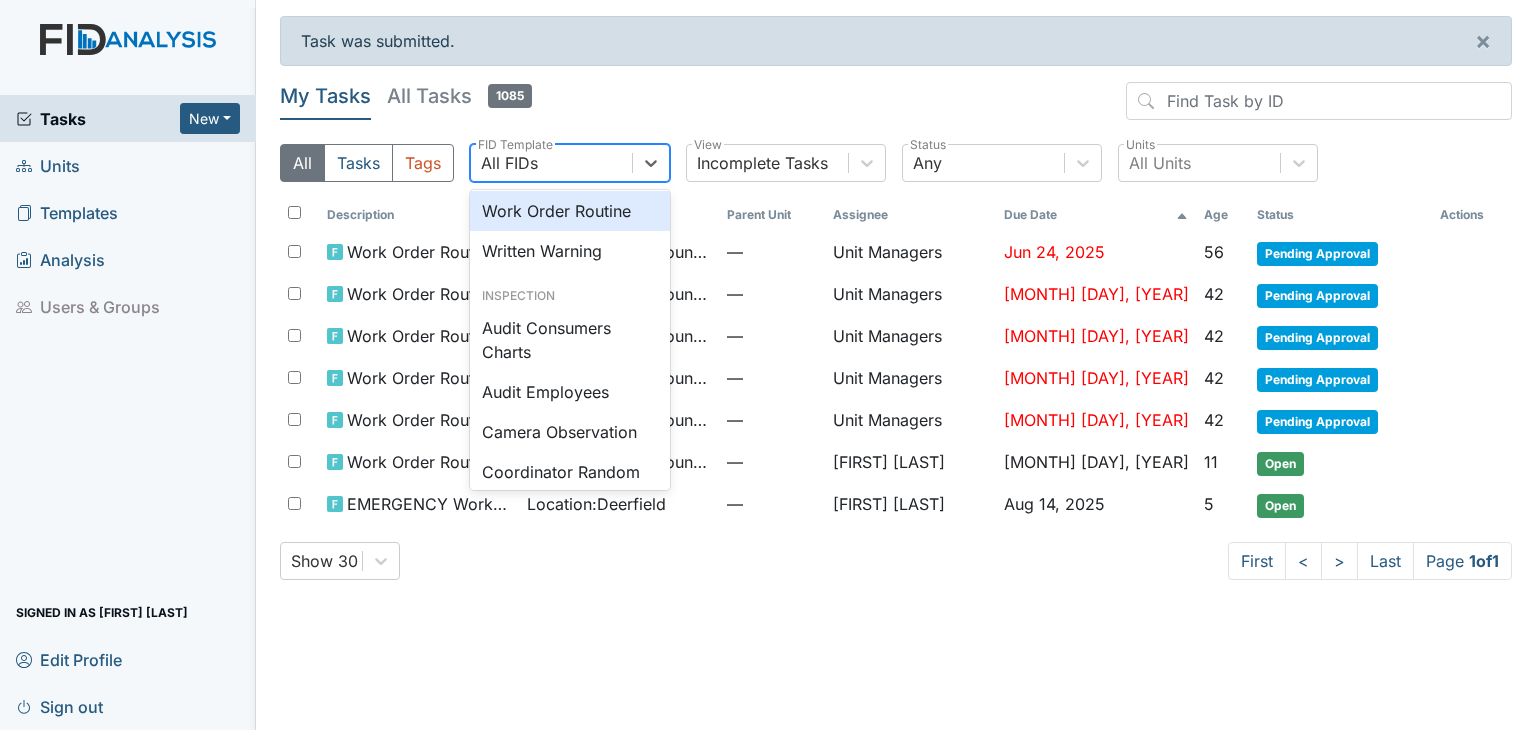 click on "Work Order Routine" at bounding box center [570, 211] 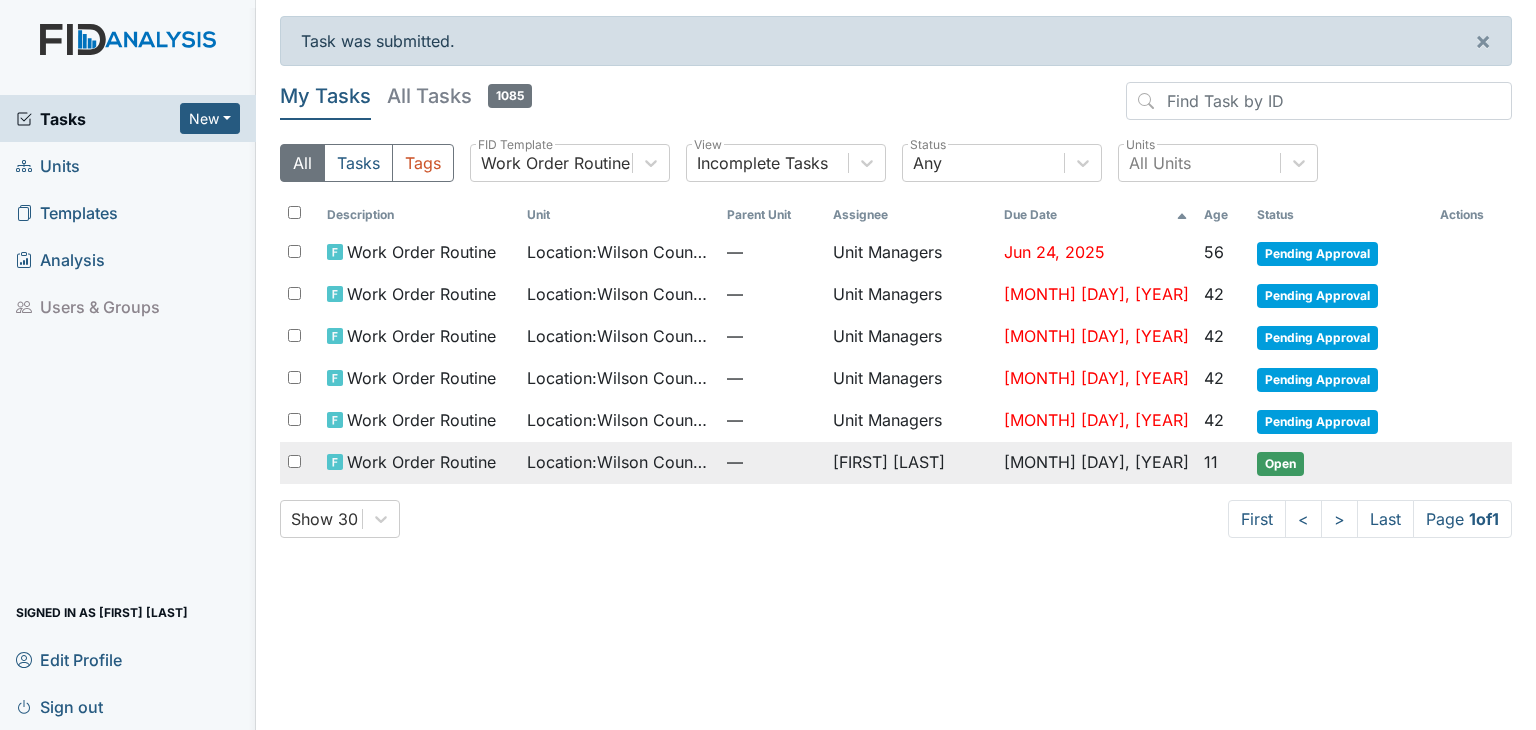 click on "Location :  Wilson County CS" at bounding box center [619, 462] 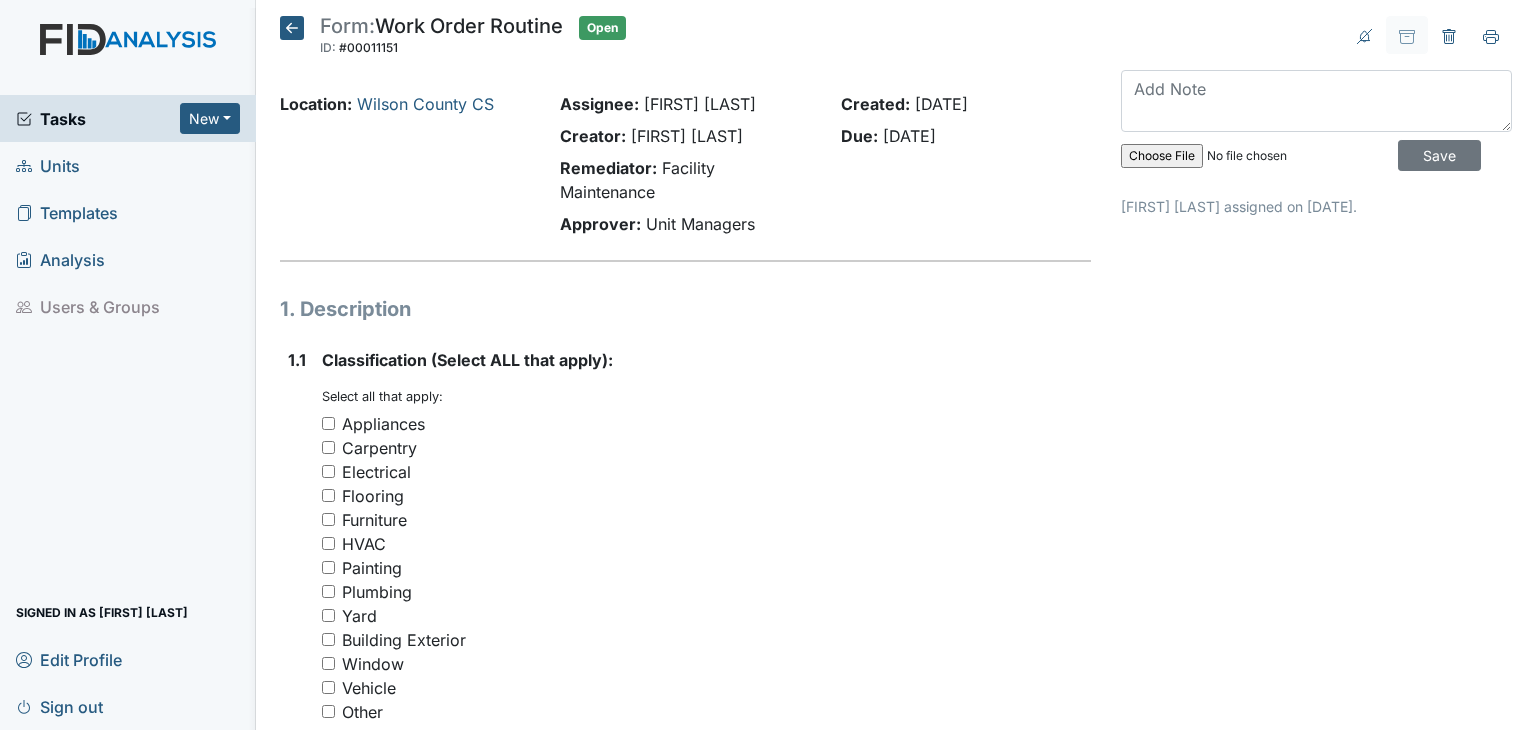 scroll, scrollTop: 0, scrollLeft: 0, axis: both 